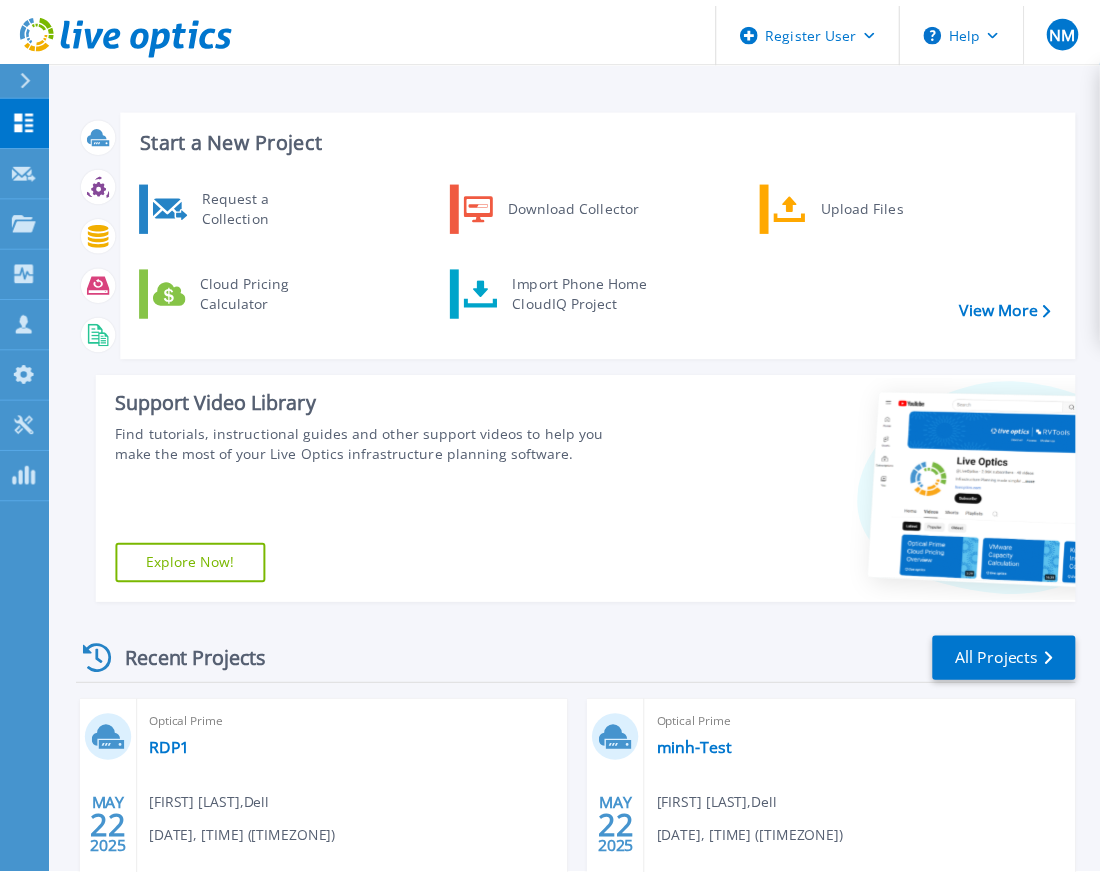 scroll, scrollTop: 0, scrollLeft: 0, axis: both 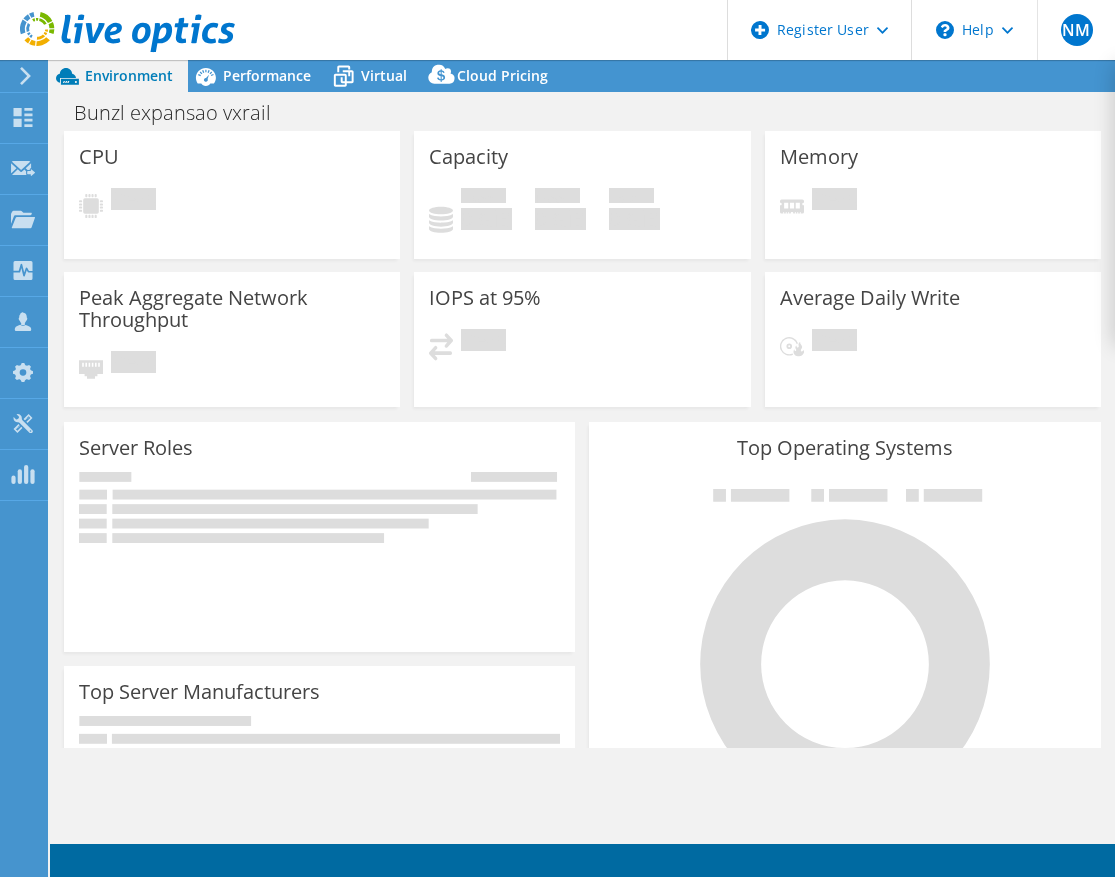 select on "USD" 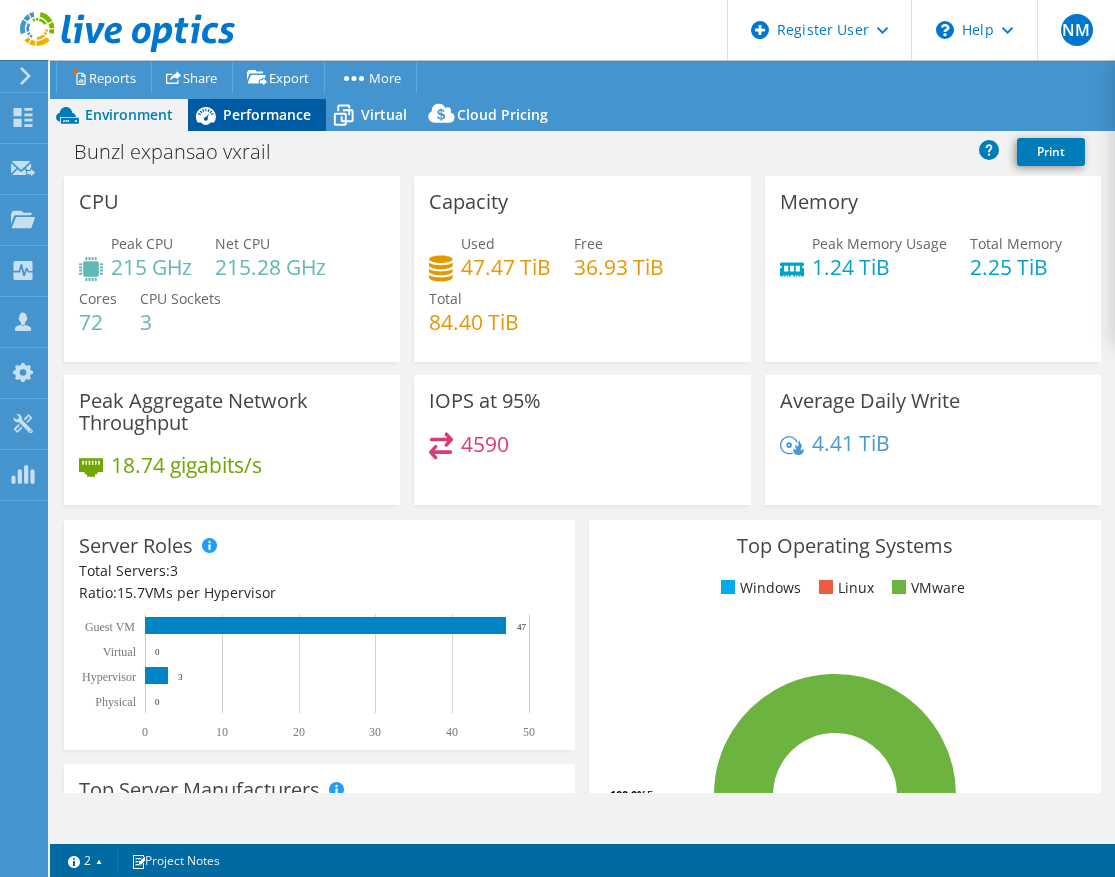 click on "Performance" at bounding box center [267, 114] 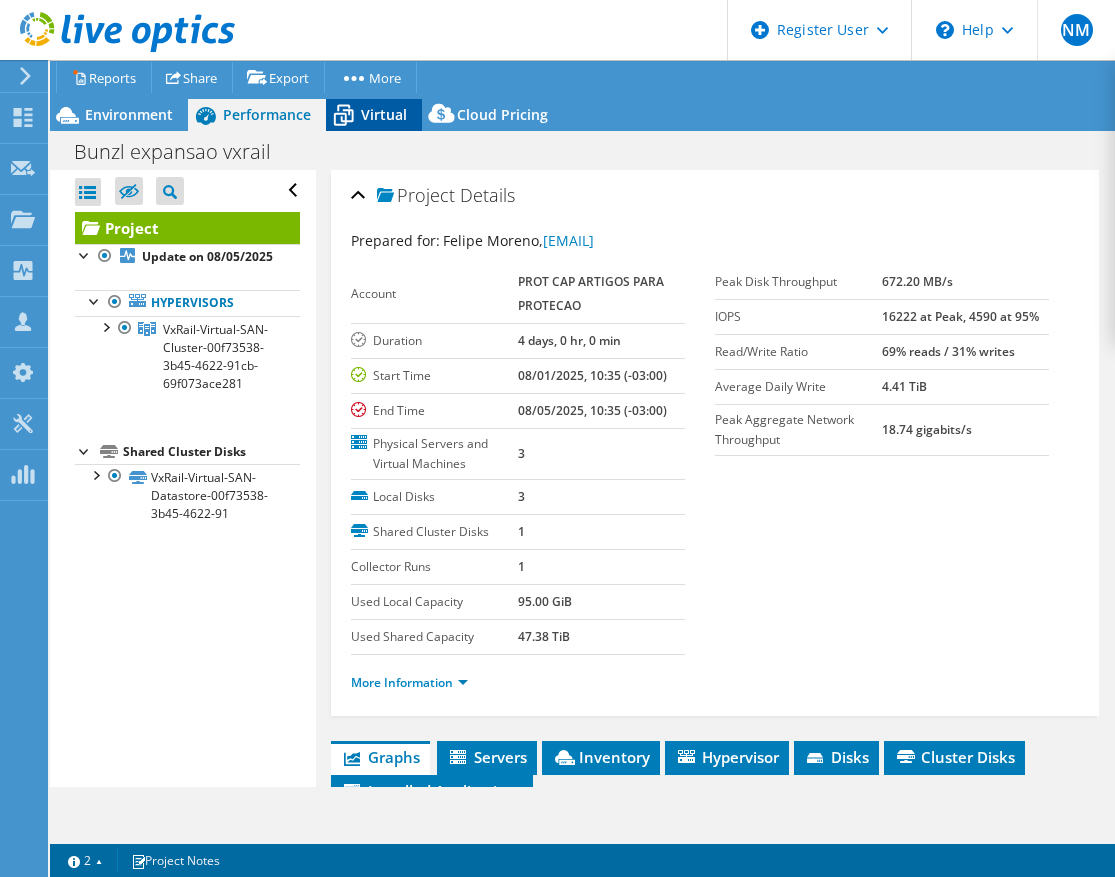 click on "Virtual" at bounding box center [384, 114] 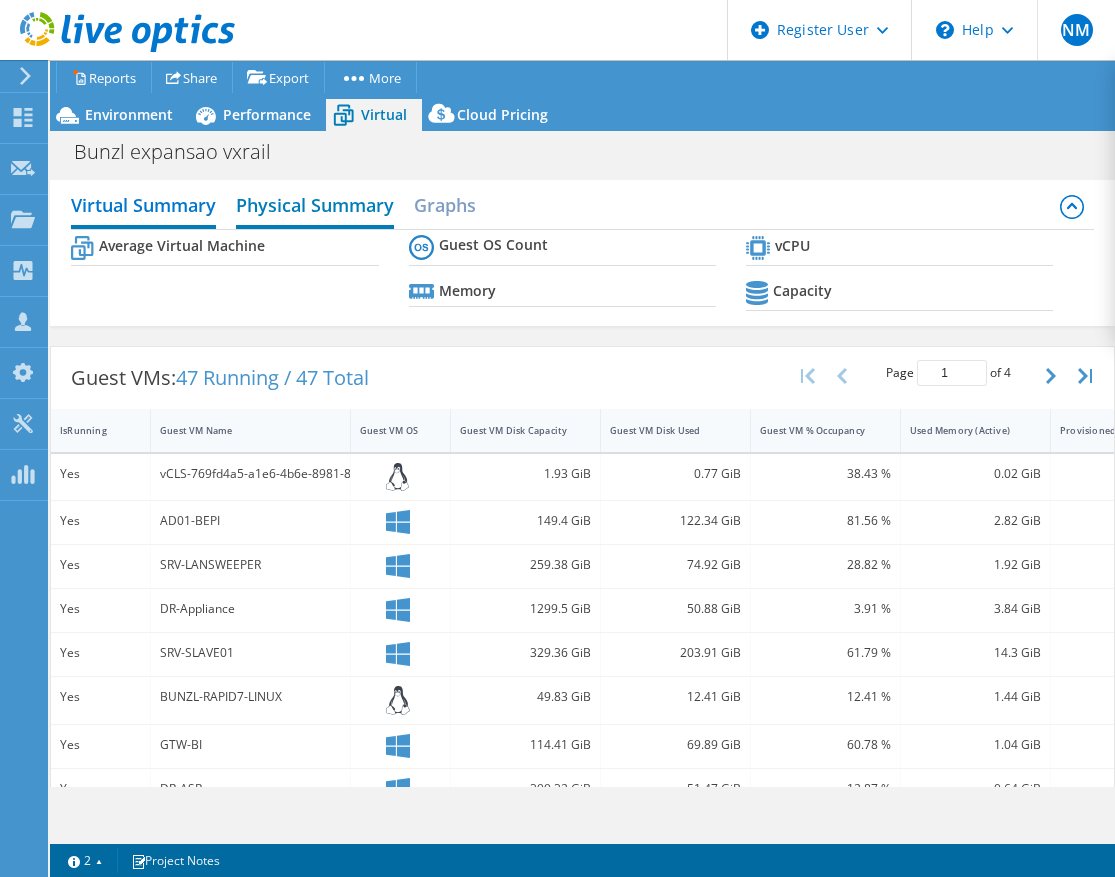 click on "Physical Summary" at bounding box center (315, 207) 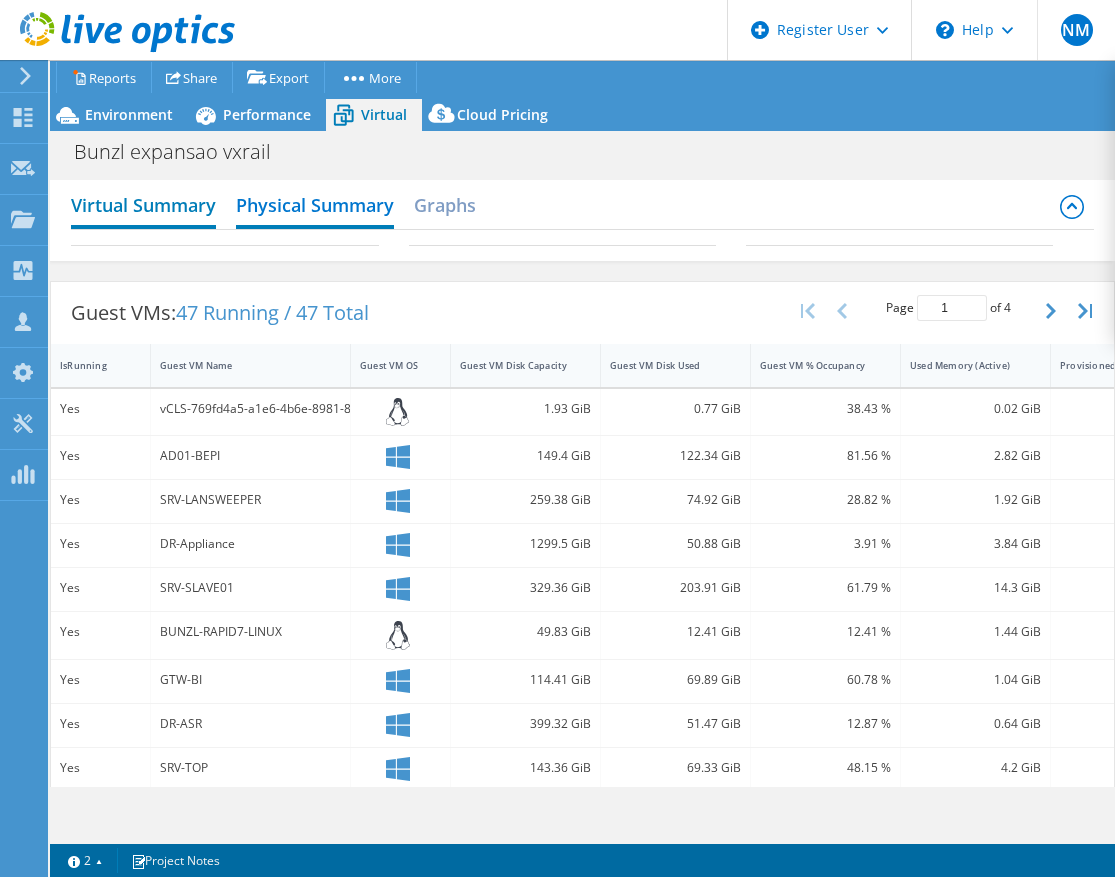 click on "Virtual Summary" at bounding box center (143, 207) 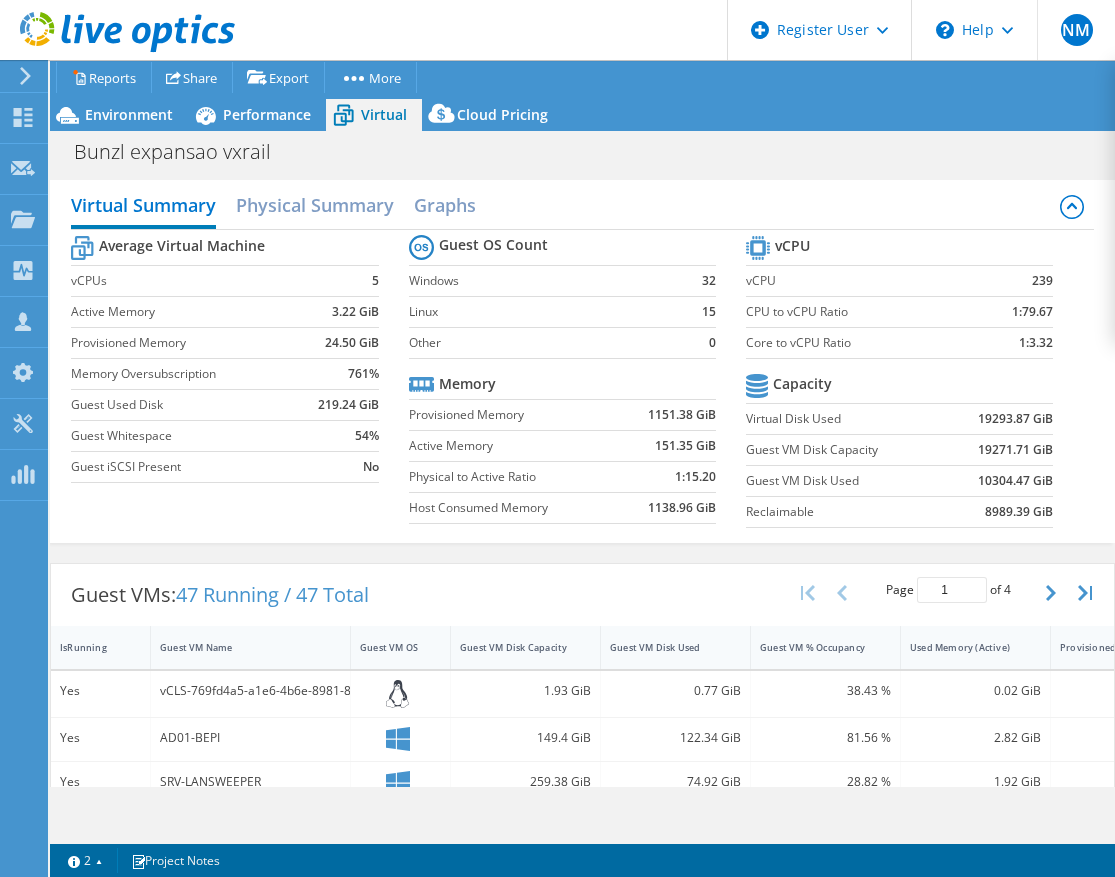 click on "5" at bounding box center [342, 280] 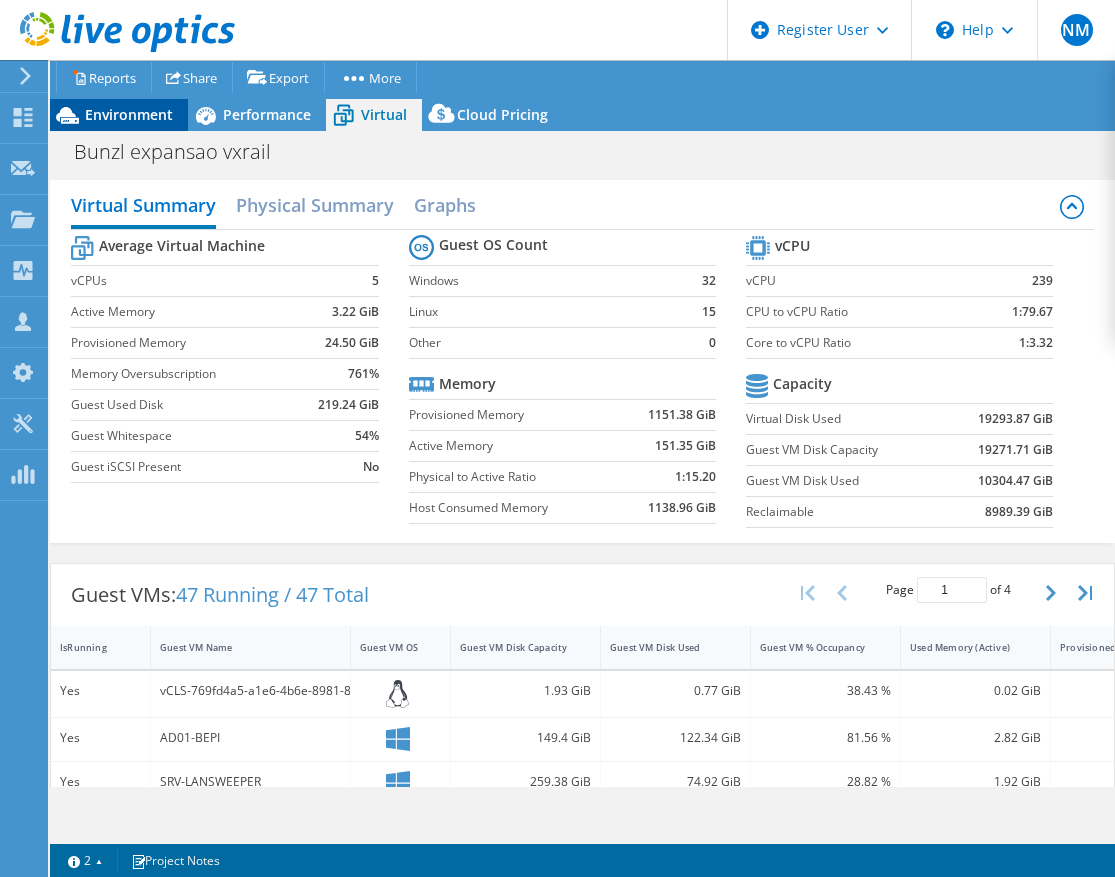 click on "Environment" at bounding box center (129, 114) 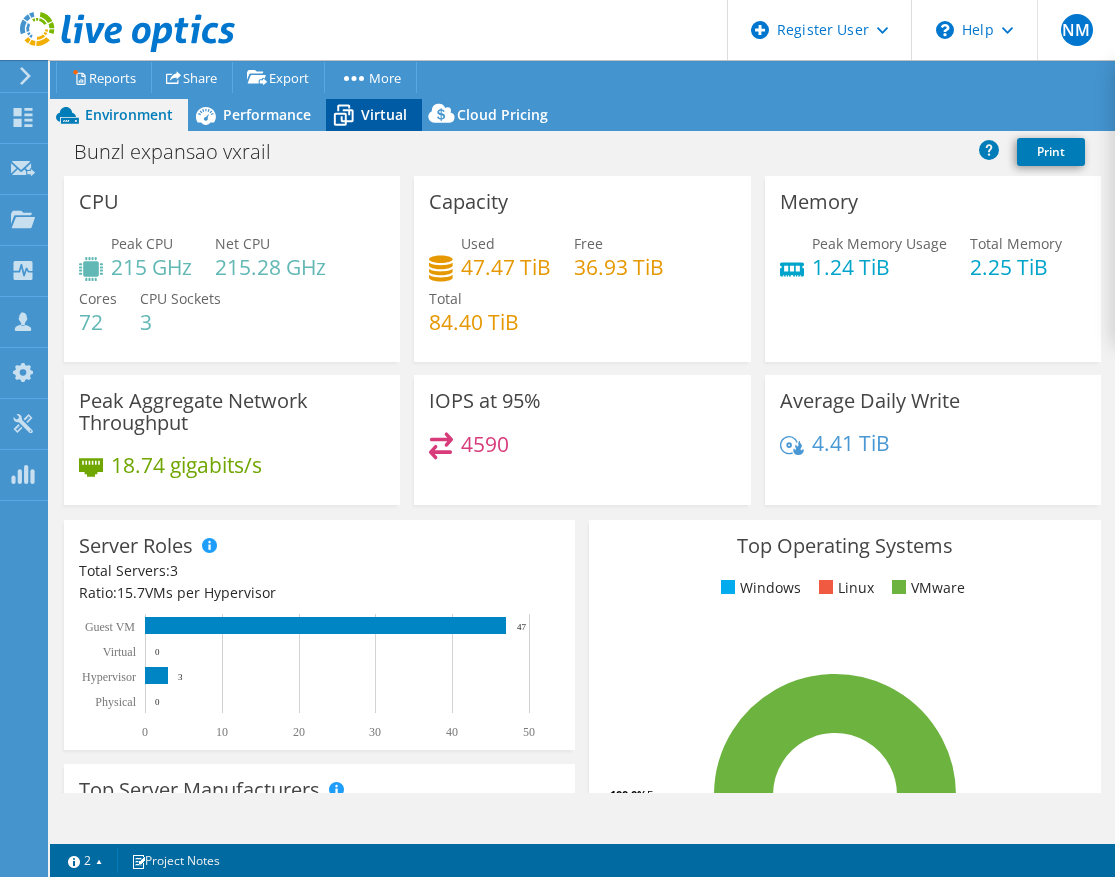 click on "Virtual" at bounding box center [384, 114] 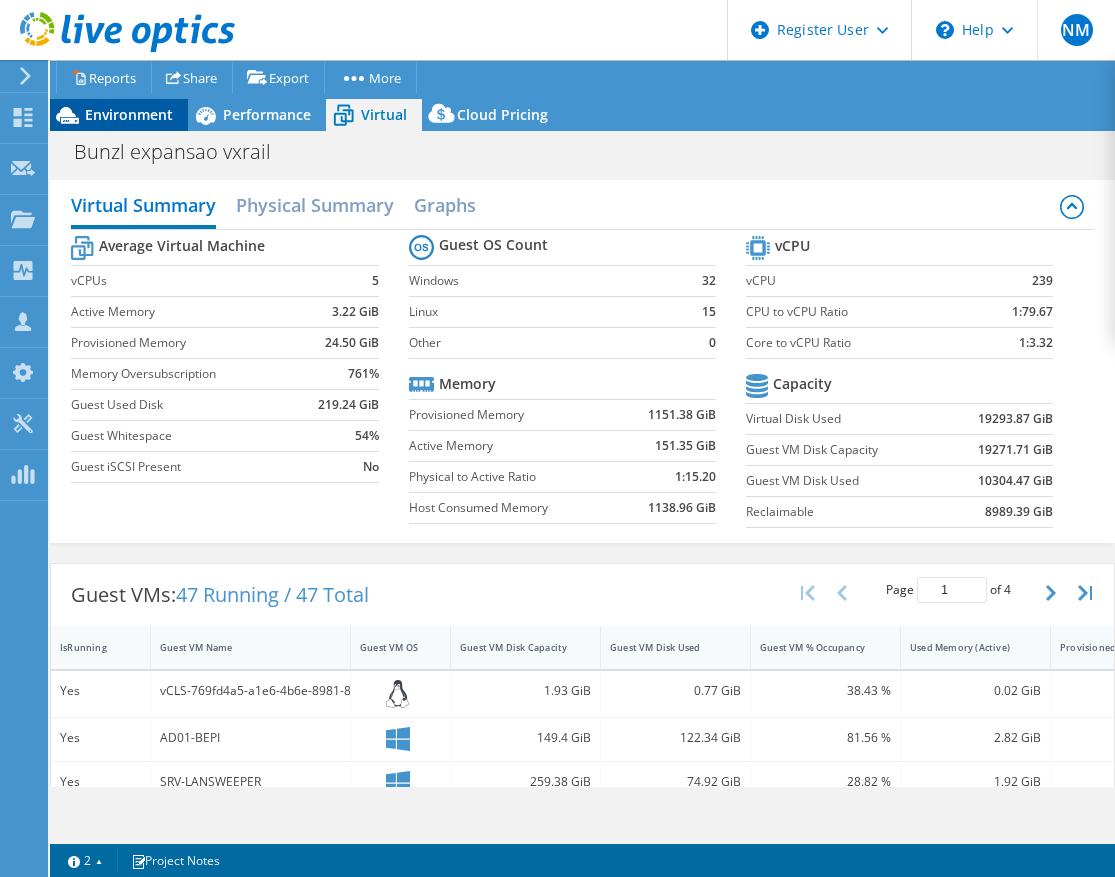 click on "Environment" at bounding box center (129, 114) 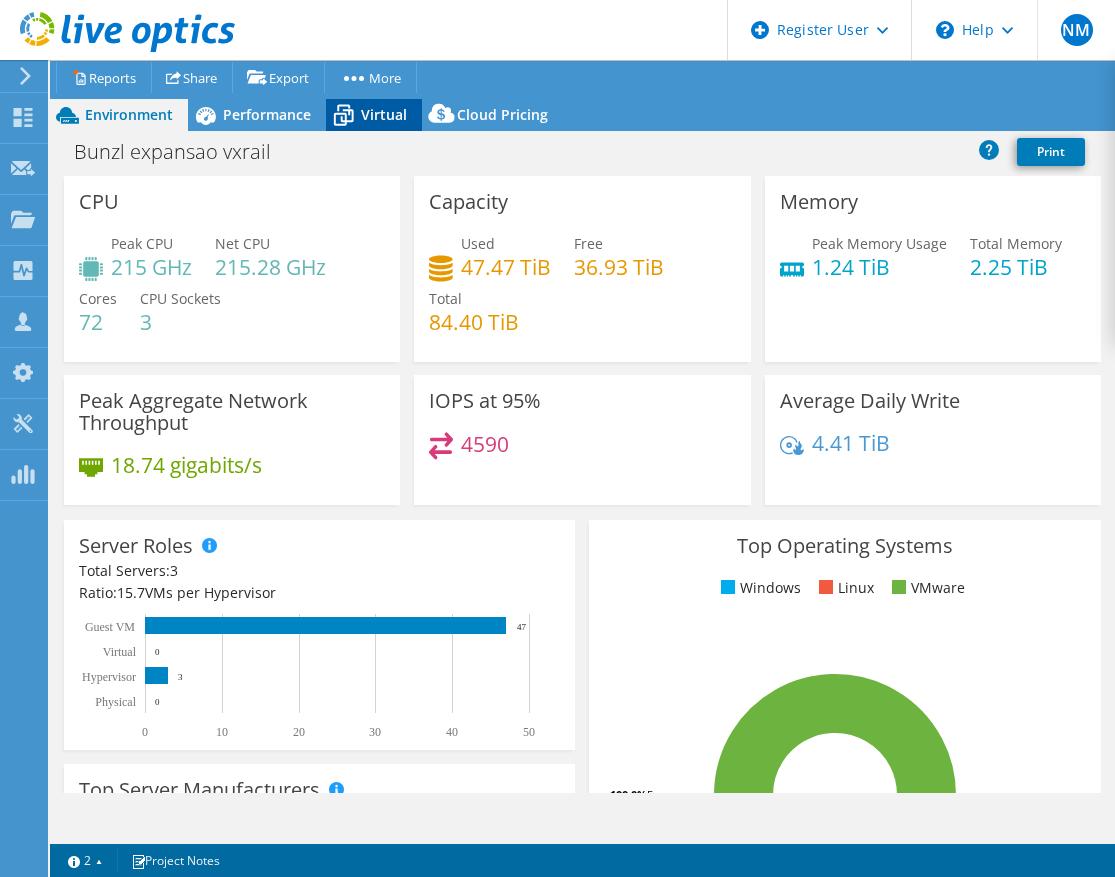 click on "Virtual" at bounding box center (374, 115) 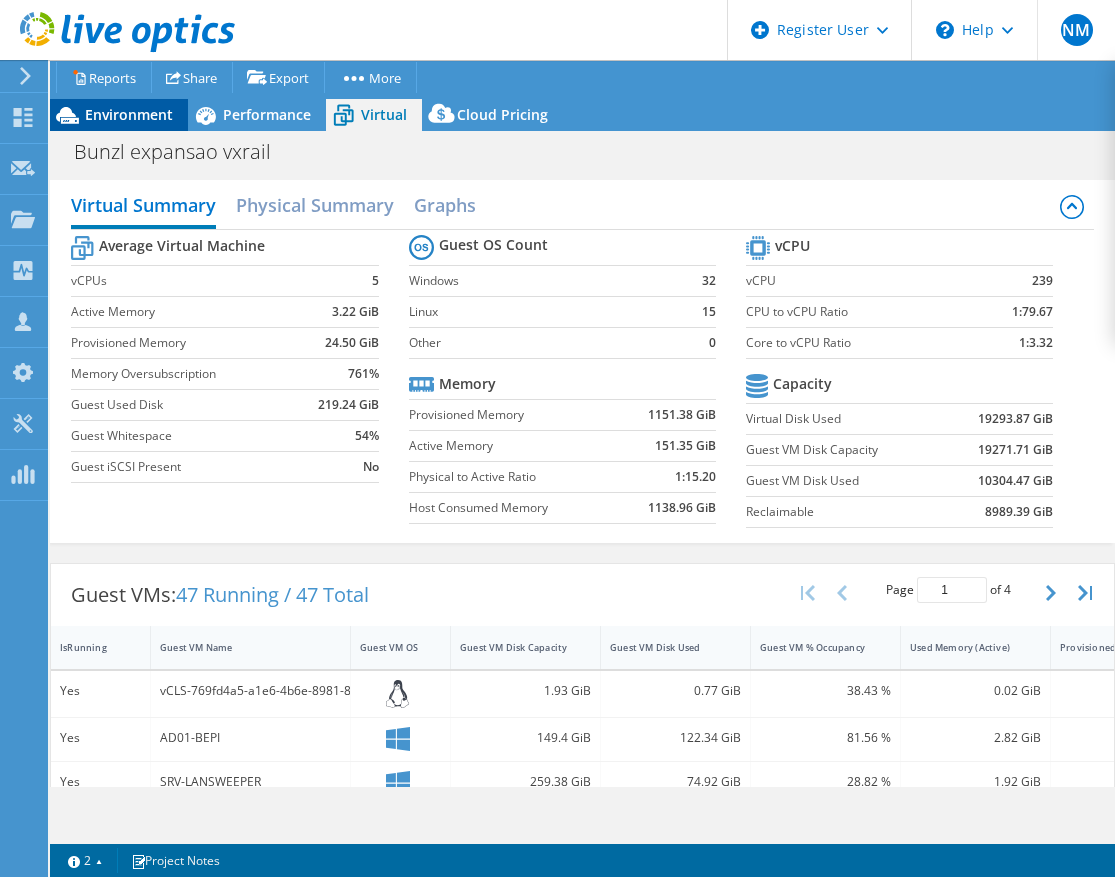 click on "Environment" at bounding box center (119, 115) 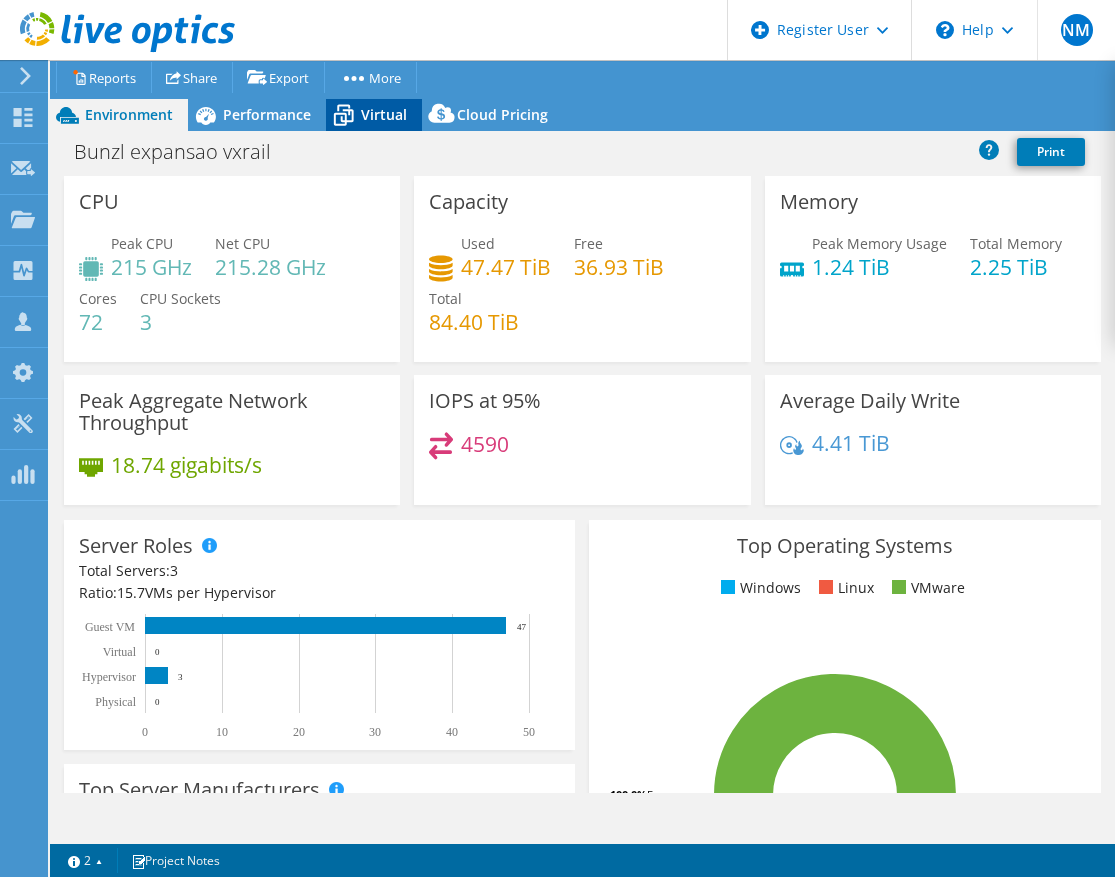 click 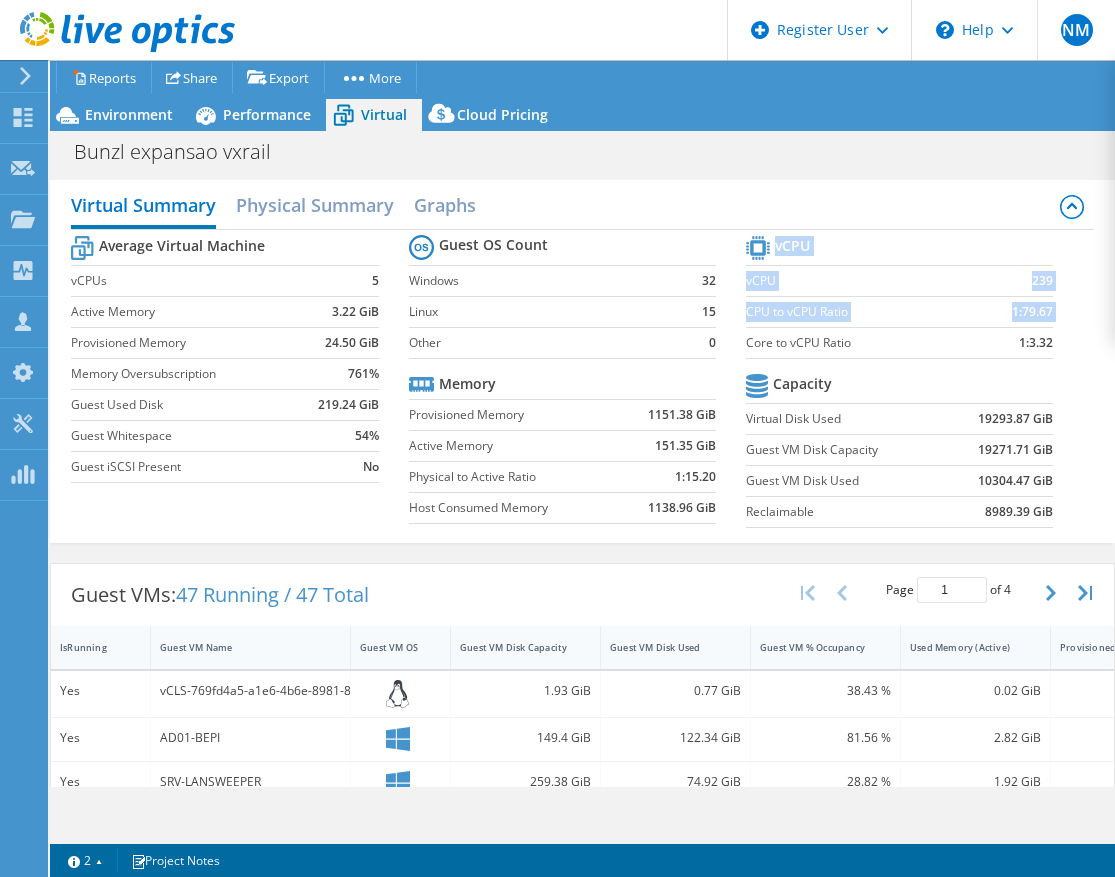 drag, startPoint x: 1040, startPoint y: 342, endPoint x: 737, endPoint y: 341, distance: 303.00165 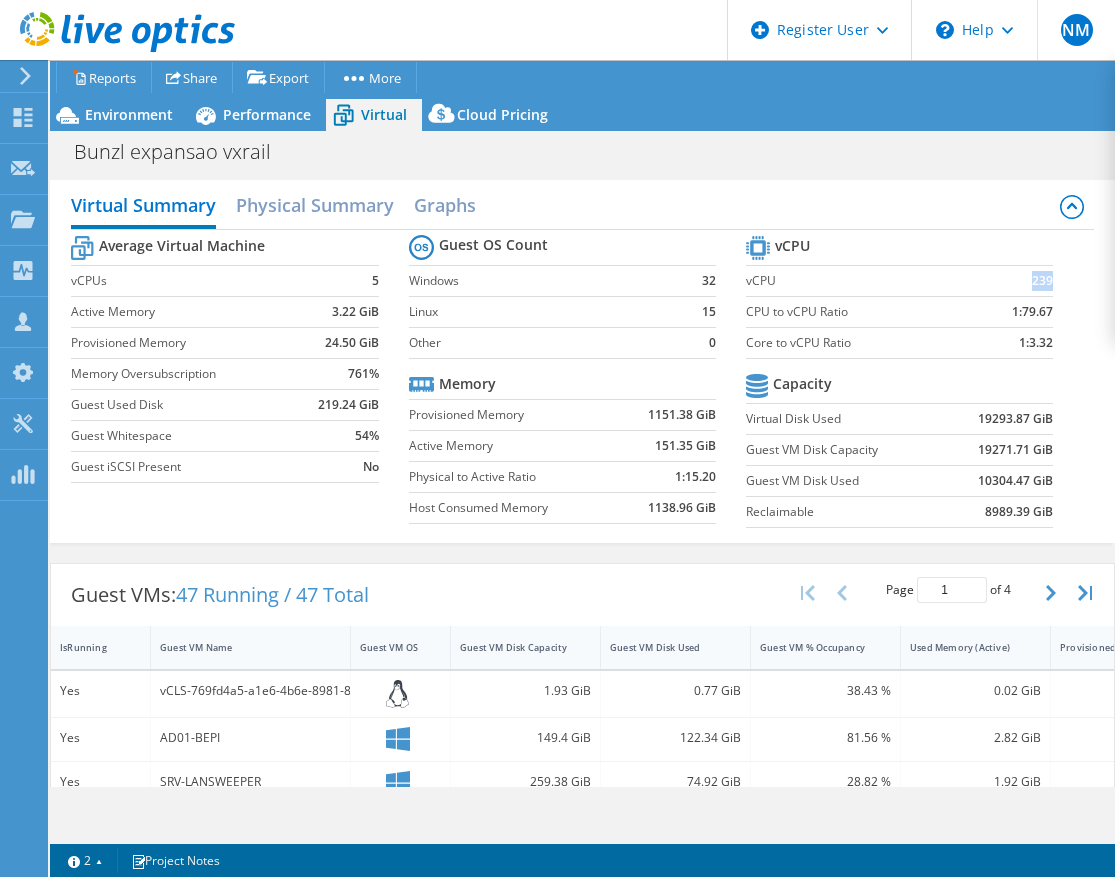 drag, startPoint x: 1038, startPoint y: 276, endPoint x: 1010, endPoint y: 276, distance: 28 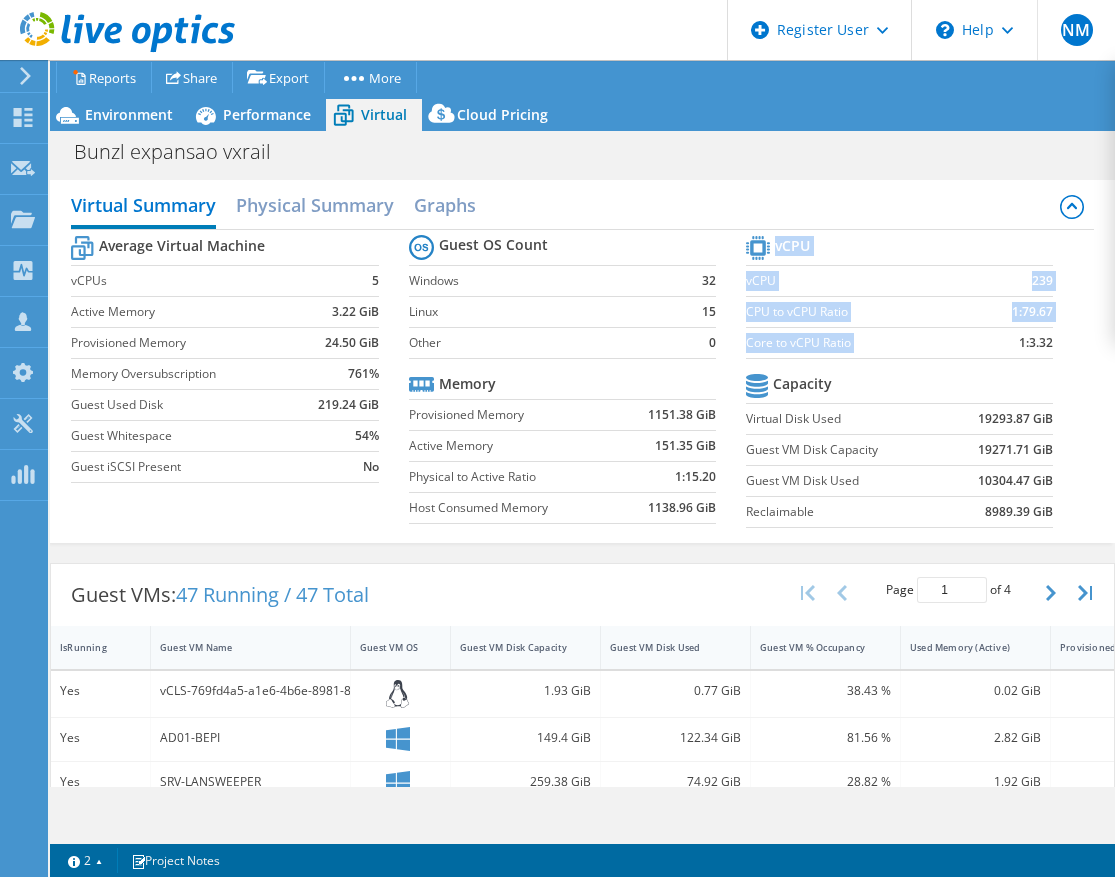 drag, startPoint x: 1040, startPoint y: 345, endPoint x: 997, endPoint y: 342, distance: 43.104523 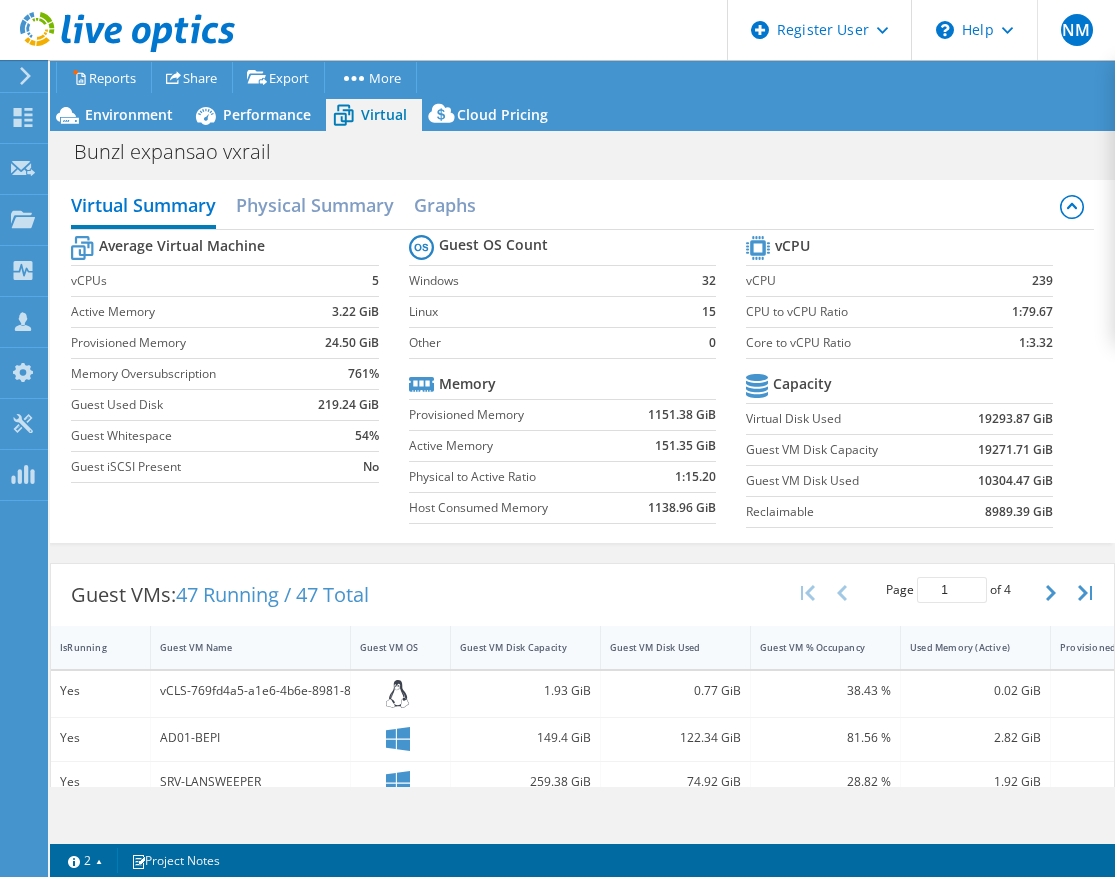 click on "Average Virtual Machine vCPUs 5 Active Memory 3.22 GiB Provisioned Memory 24.50 GiB Memory Oversubscription 761% Guest Used Disk 219.24 GiB Guest Whitespace 54% Guest iSCSI Present No Guest OS Count Windows 32 Linux 15 Other 0 Memory Provisioned Memory 1151.38 GiB Active Memory 151.35 GiB Physical to Active Ratio 1:15.20 Host Consumed Memory 1138.96 GiB vCPU vCPU 239 CPU to vCPU Ratio 1:79.67 Core to vCPU Ratio 1:3.32 Capacity Virtual Disk Used 19293.87 GiB Guest VM Disk Capacity 19271.71 GiB Guest VM Disk Used 10304.47 GiB Reclaimable 8989.39 GiB" at bounding box center (582, 384) 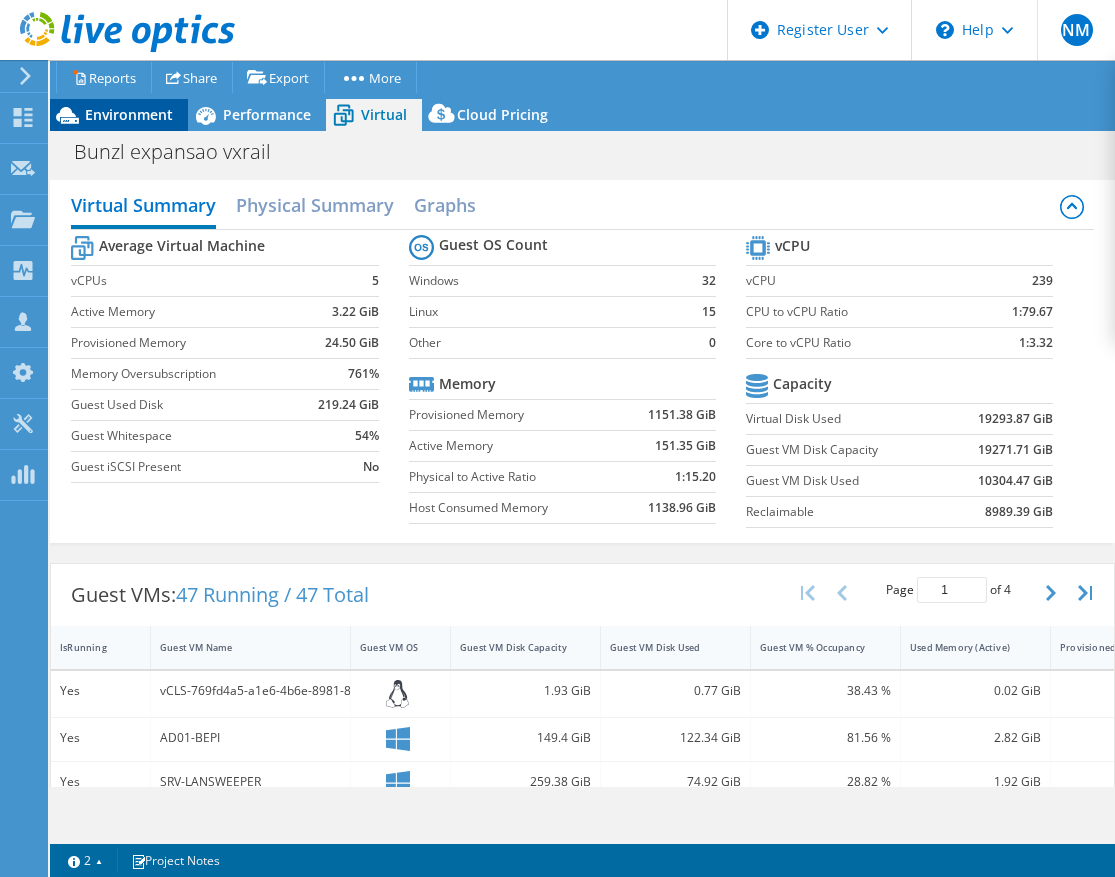 click on "Environment" at bounding box center (119, 115) 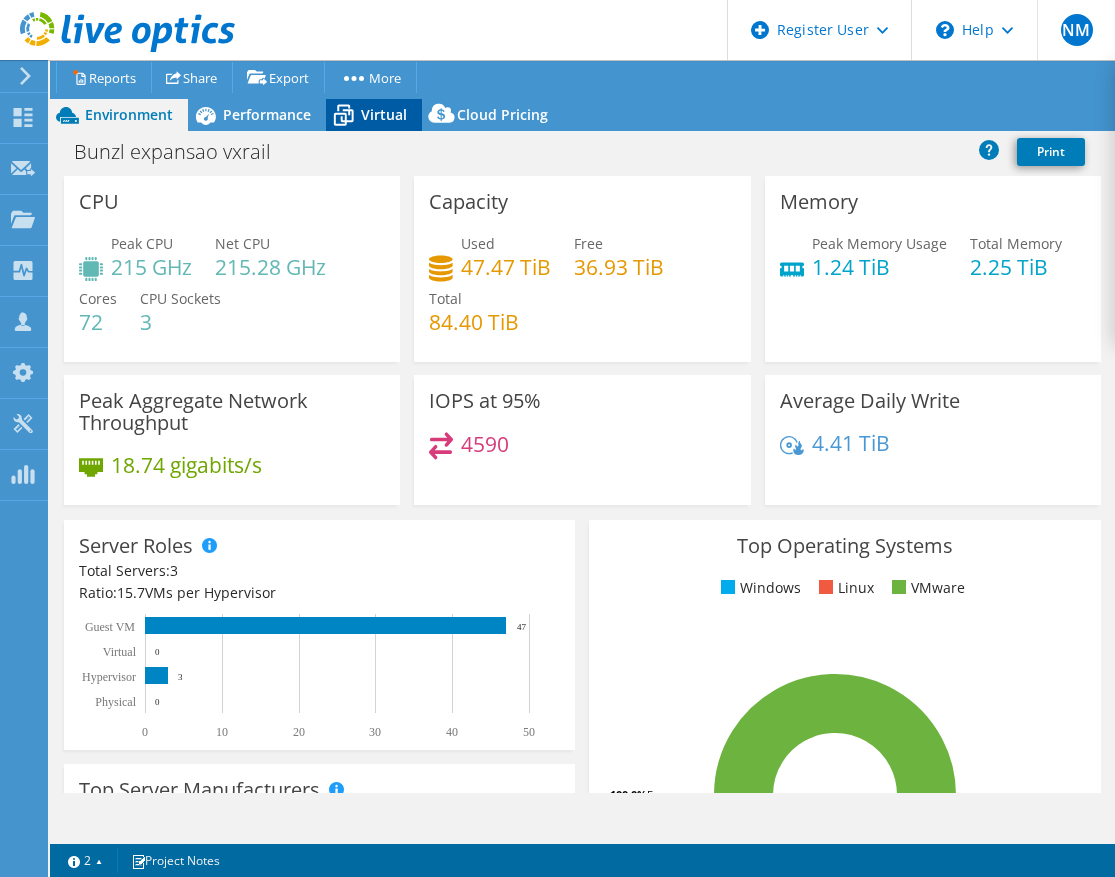 click 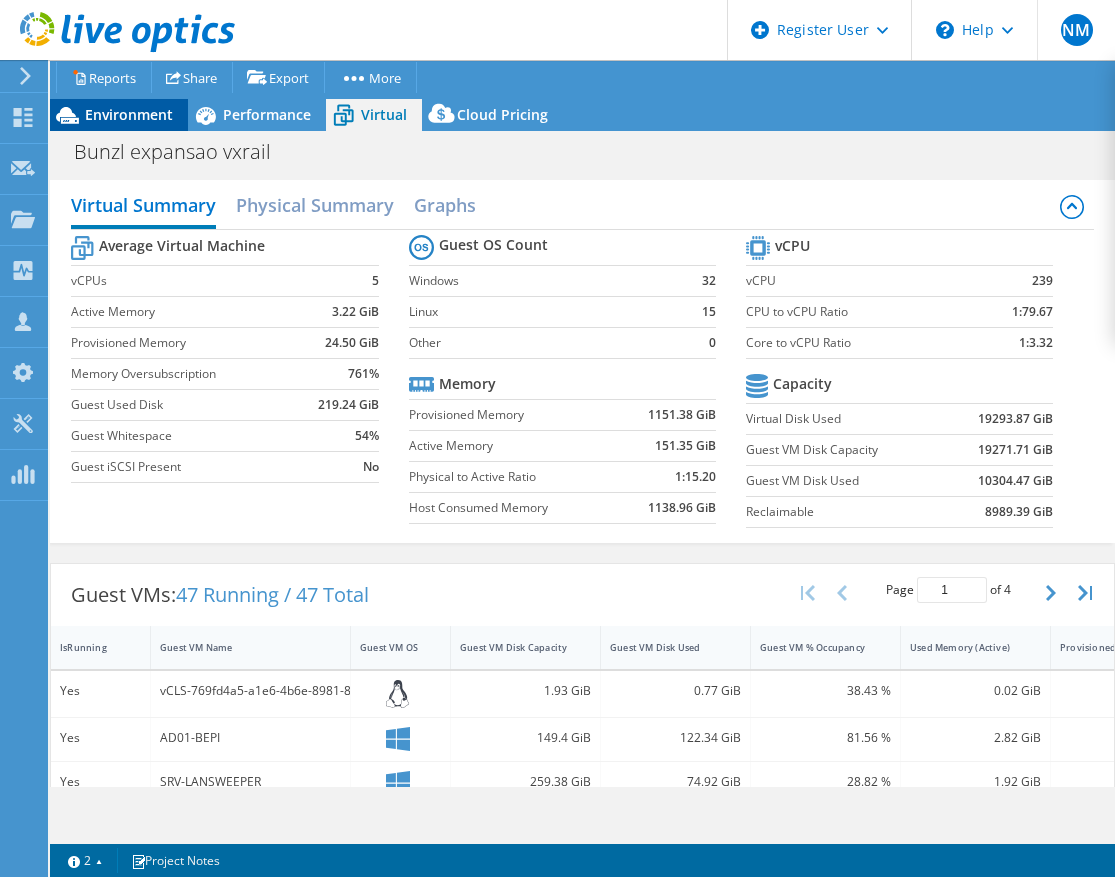 click on "Environment" at bounding box center (129, 114) 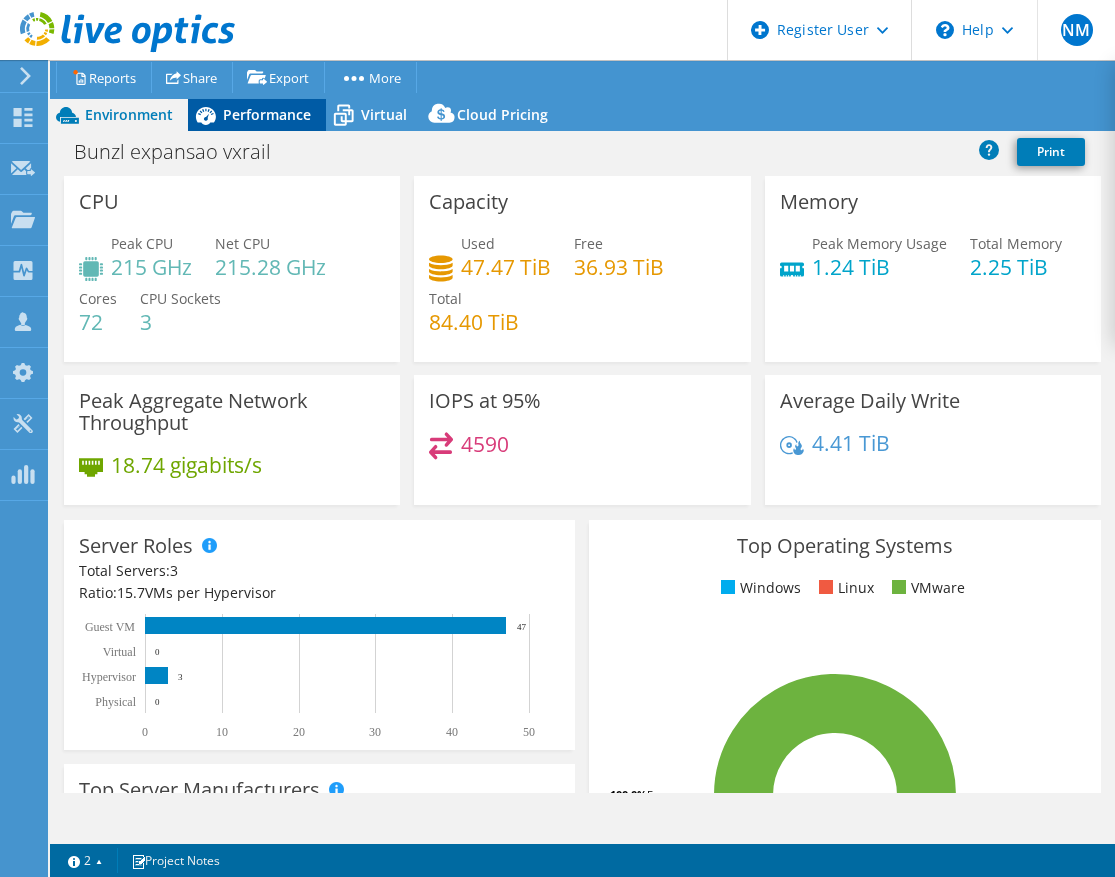 click on "Performance" at bounding box center (257, 115) 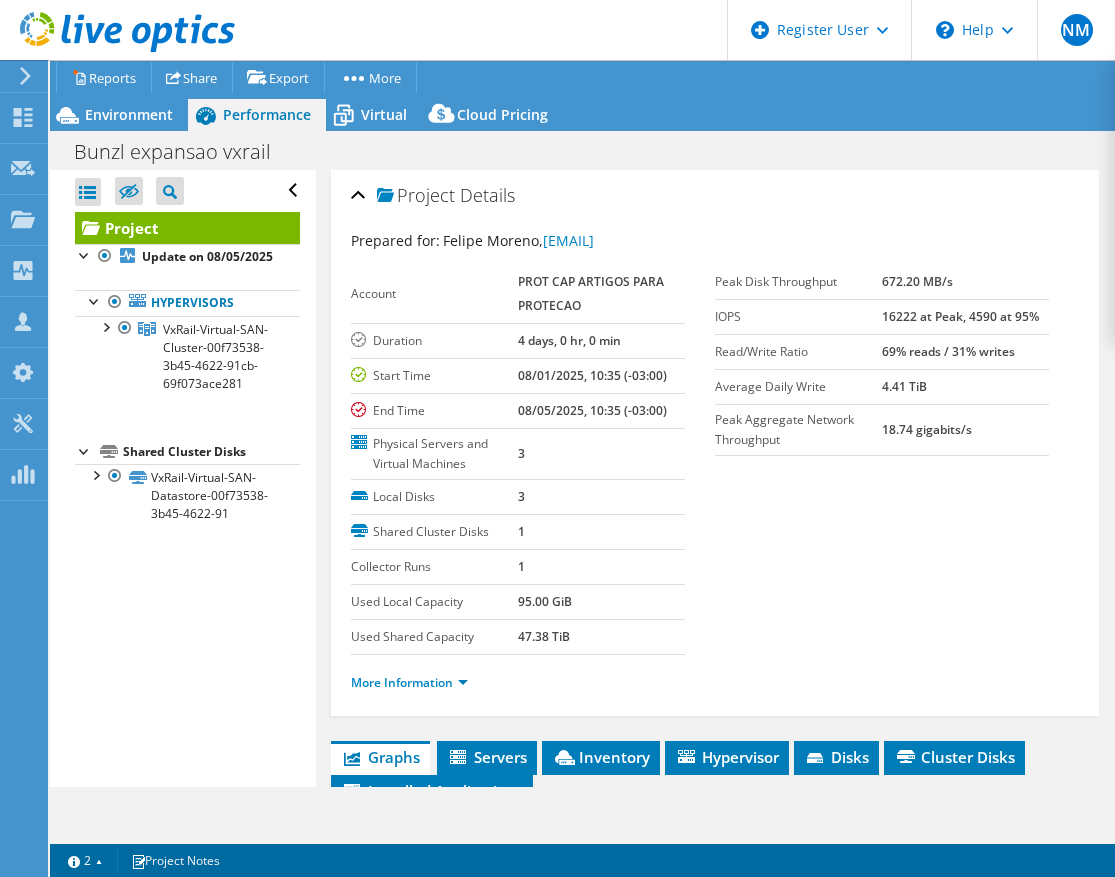 click on "Prepared for:
[FIRST] [LAST],  [EMAIL]
Account
PROT CAP ARTIGOS PARA PROTECAO
Duration
4 days, 0 hr, 0 min
Start Time
08/01/2025, 10:35 (-03:00)
End Time
08/05/2025, 10:35 (-03:00)
Physical Servers and Virtual Machines
3
Local Disks
3
Shared Cluster Disks 1 1" at bounding box center (715, 470) 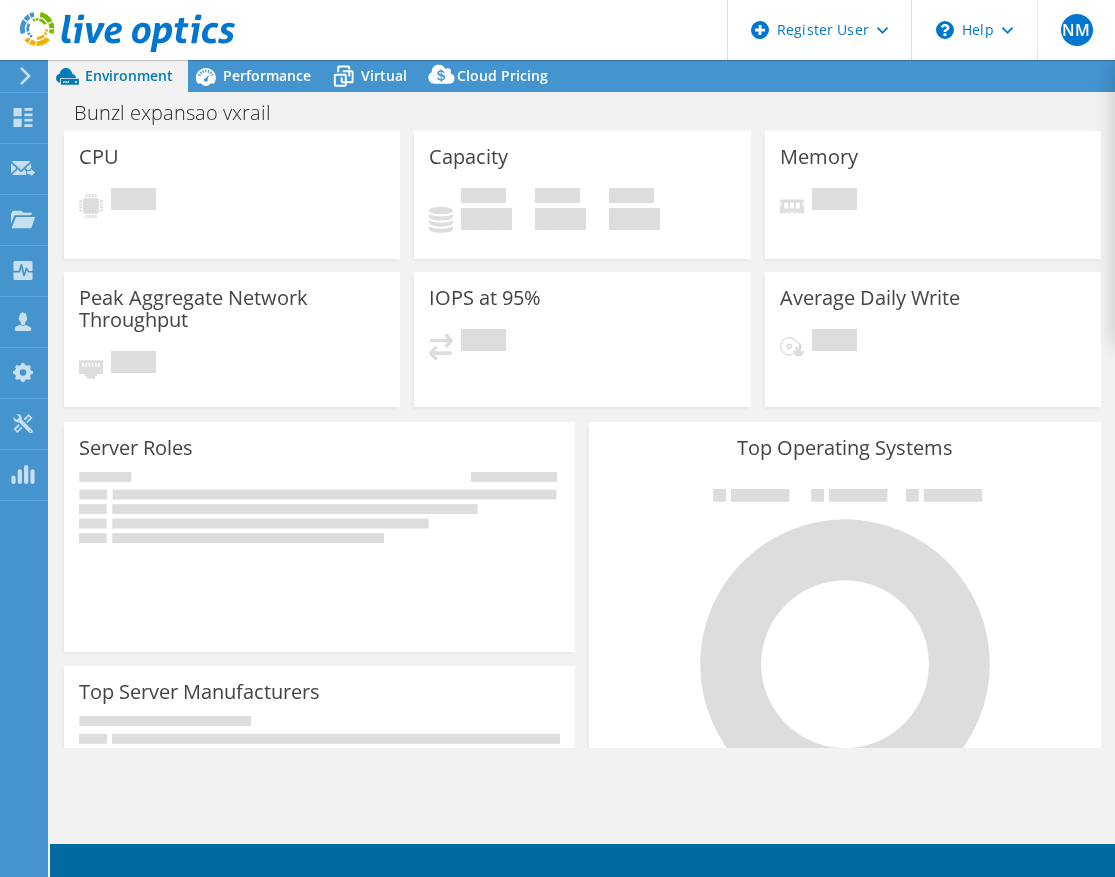 scroll, scrollTop: 0, scrollLeft: 0, axis: both 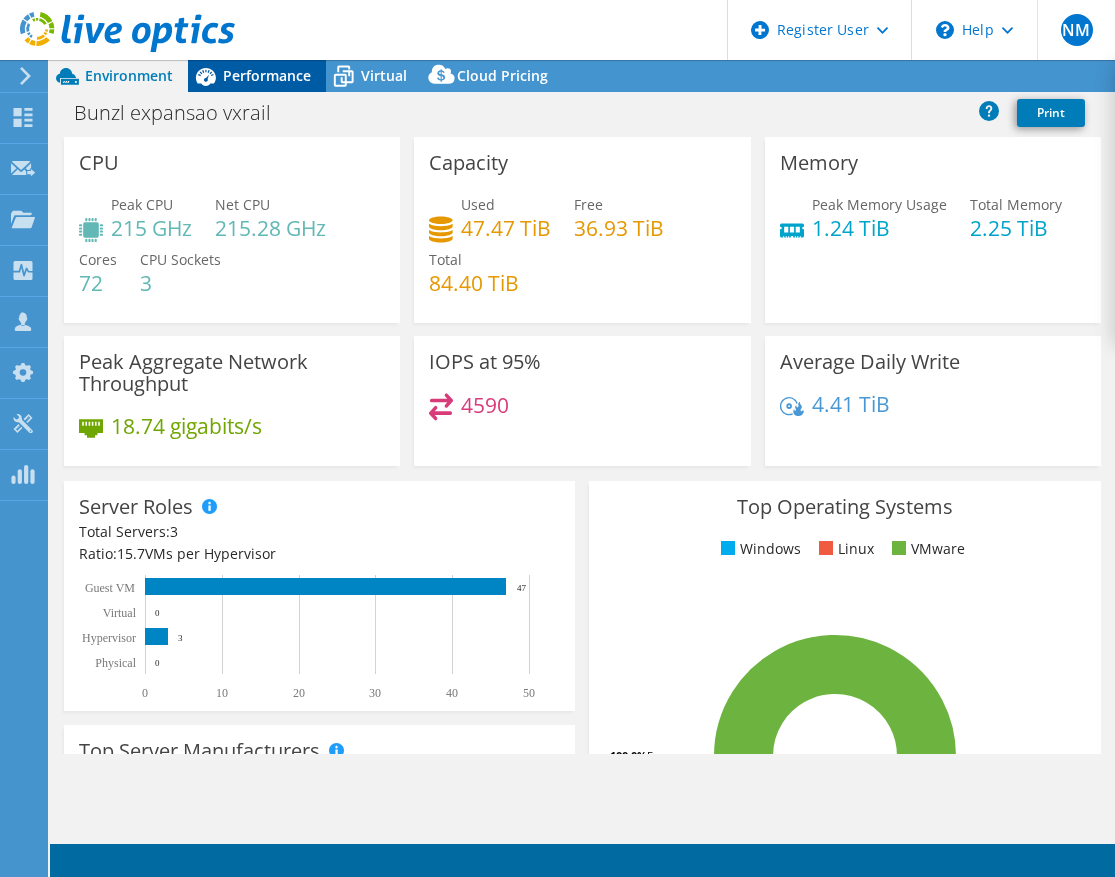 click on "Performance" at bounding box center (267, 75) 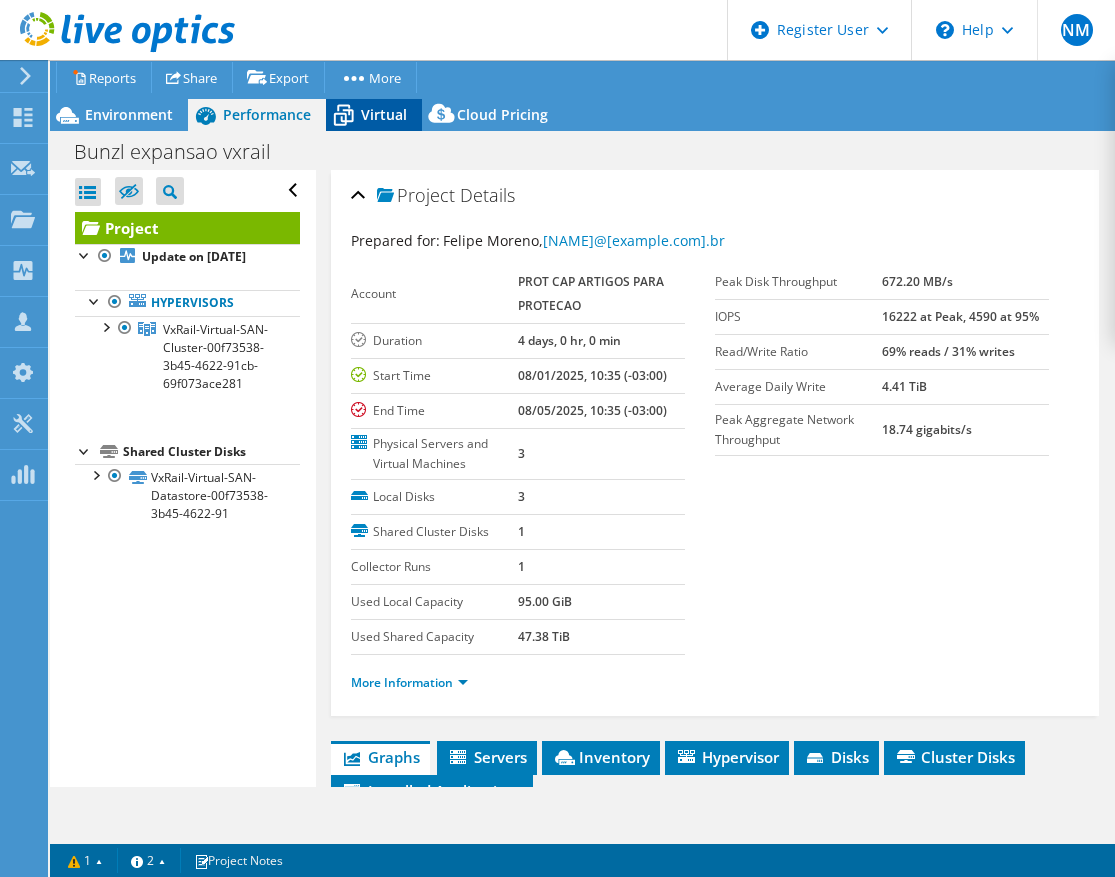 click on "Virtual" at bounding box center (384, 114) 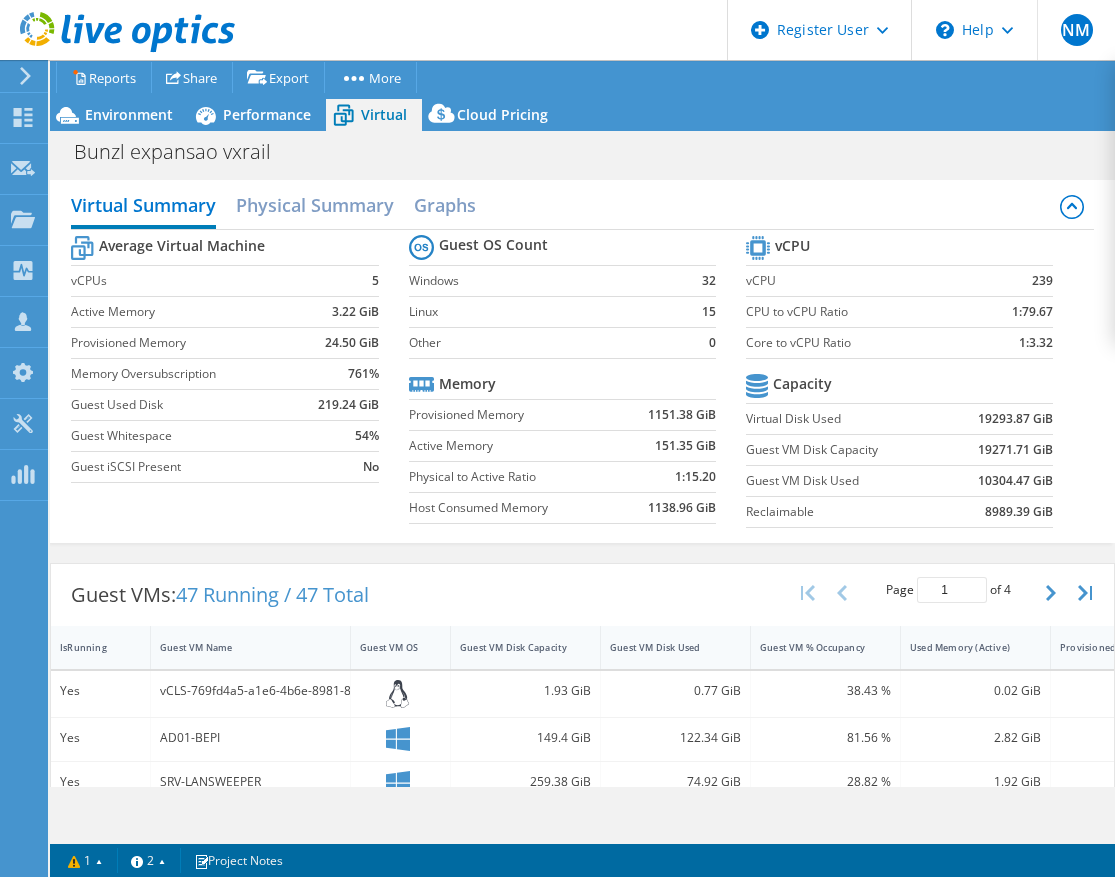 click on "Bunzl expansao vxrail
Print" at bounding box center [582, 151] 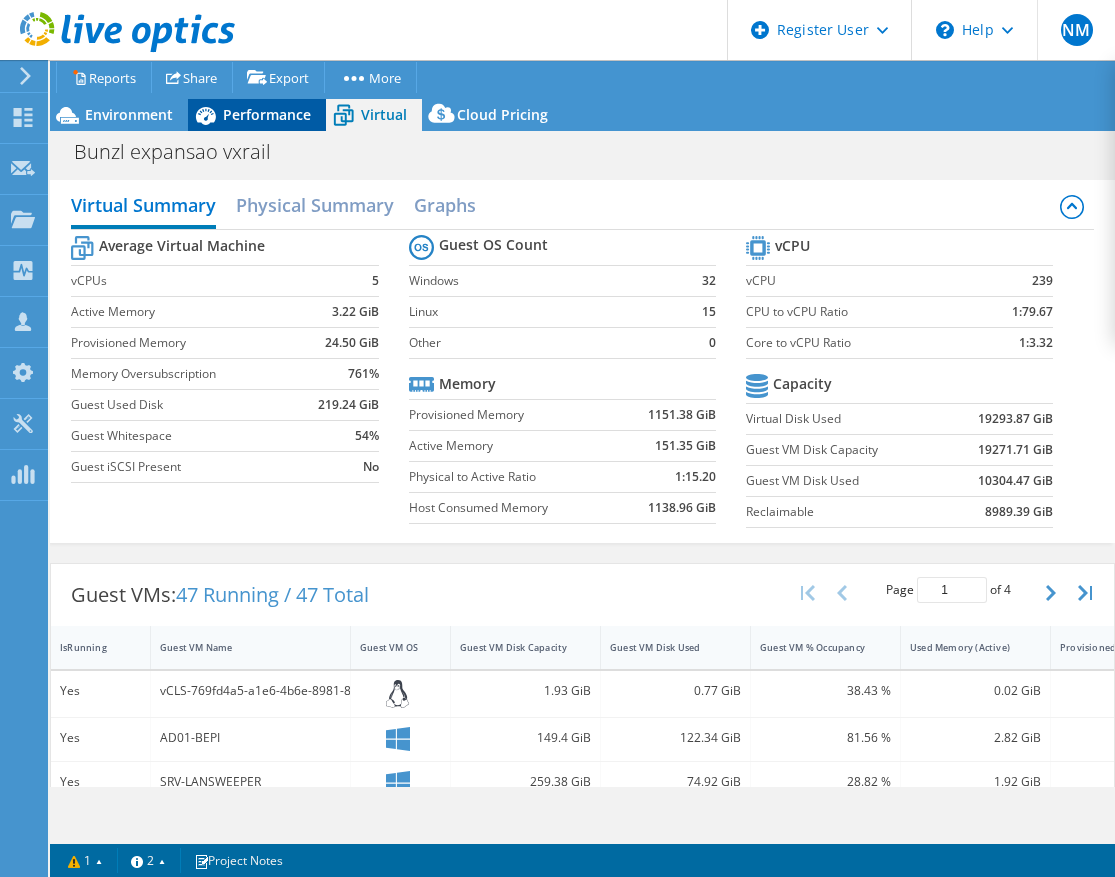 click on "Performance" at bounding box center [267, 114] 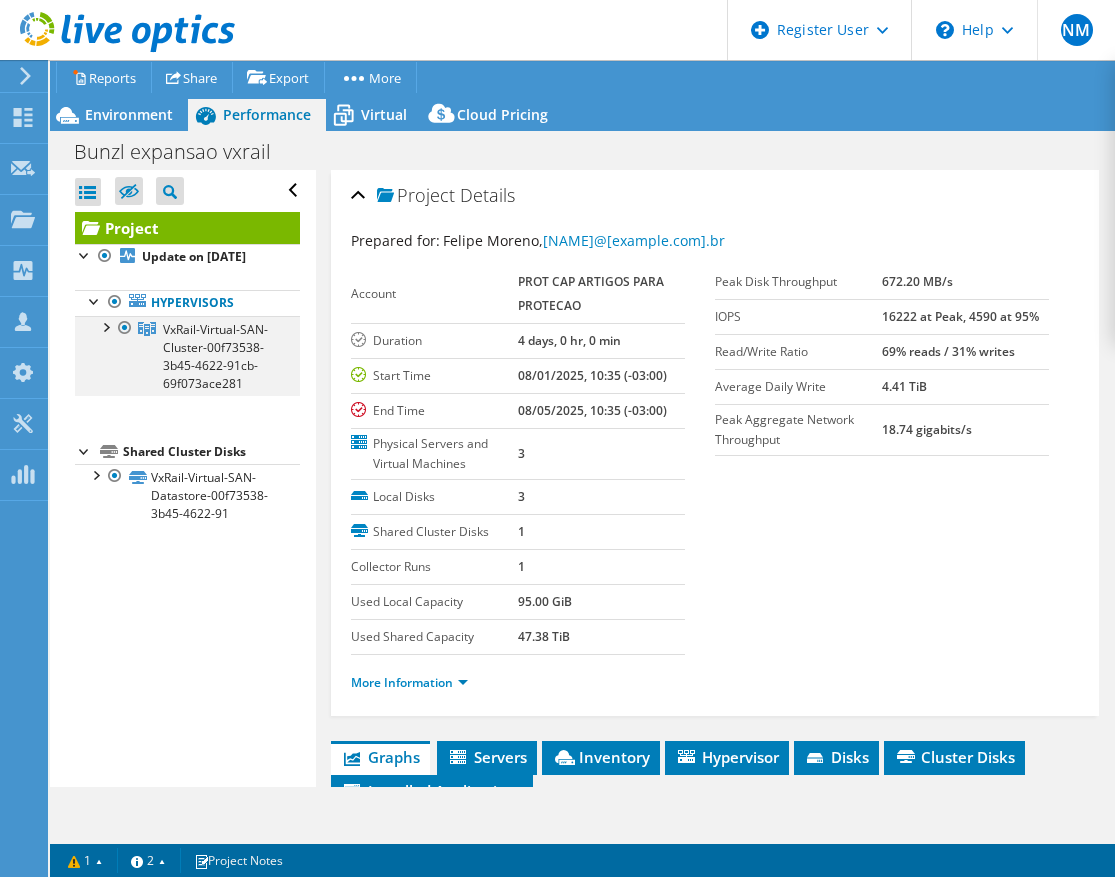 click at bounding box center [105, 326] 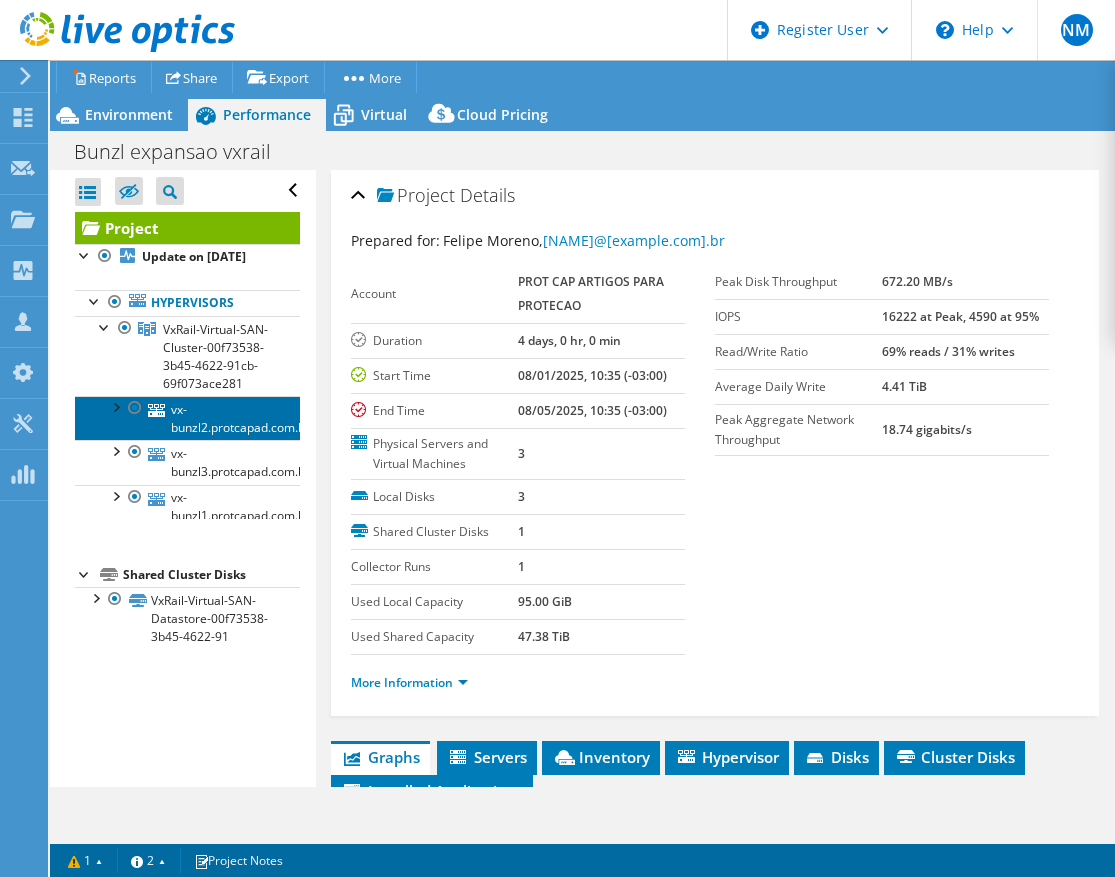 click on "vx-bunzl2.protcapad.com.br" at bounding box center [187, 418] 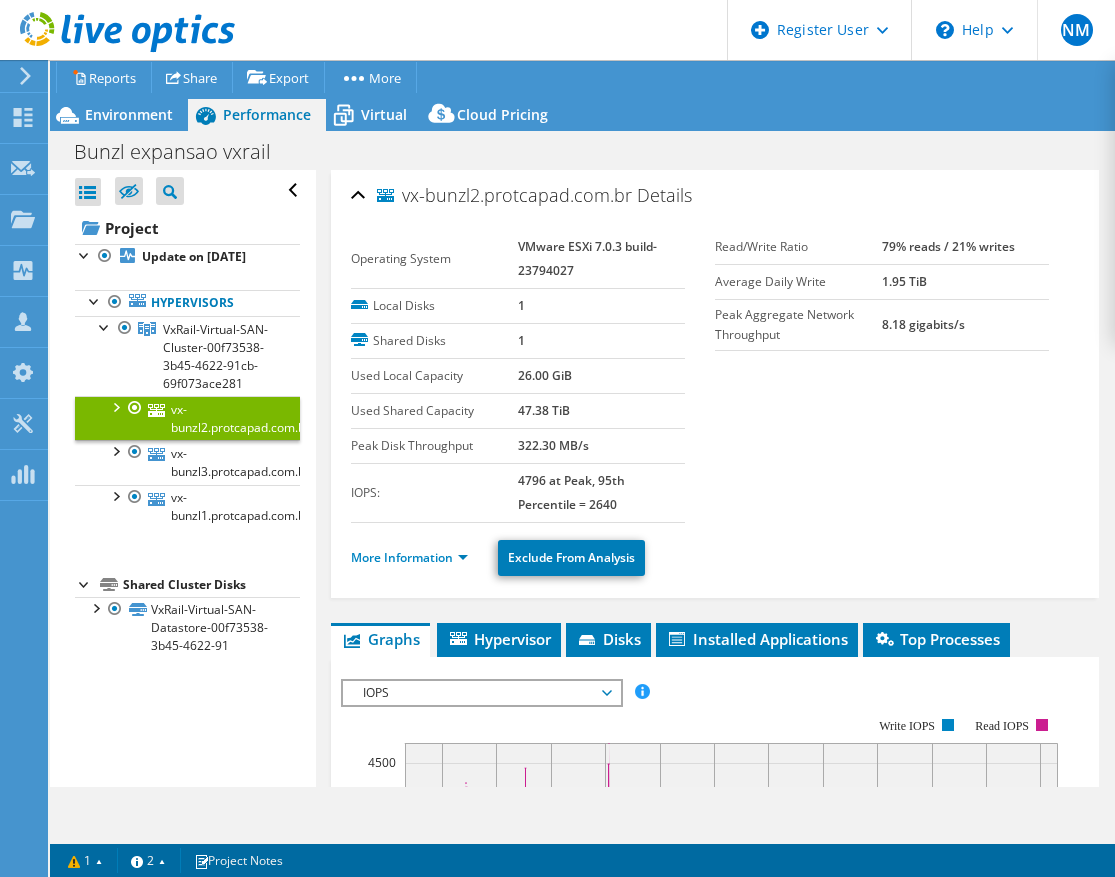 click at bounding box center (715, 1020) 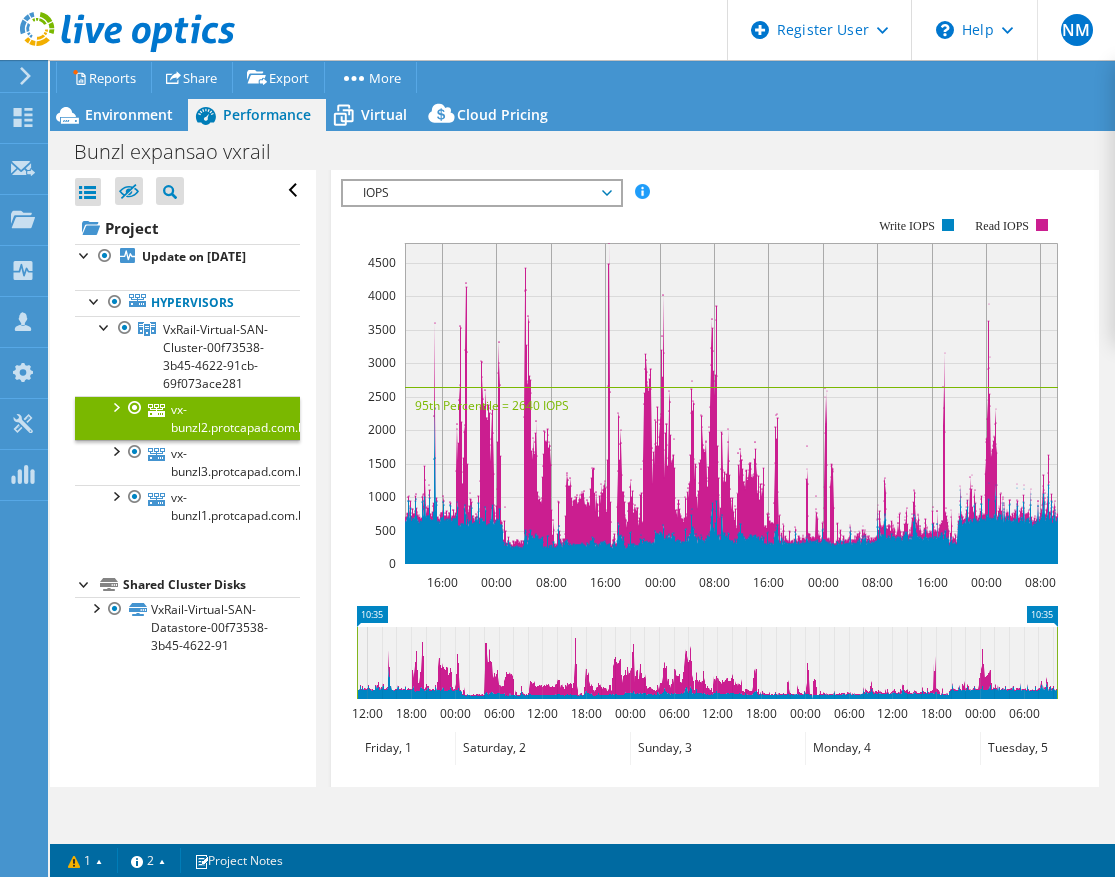 scroll, scrollTop: 0, scrollLeft: 0, axis: both 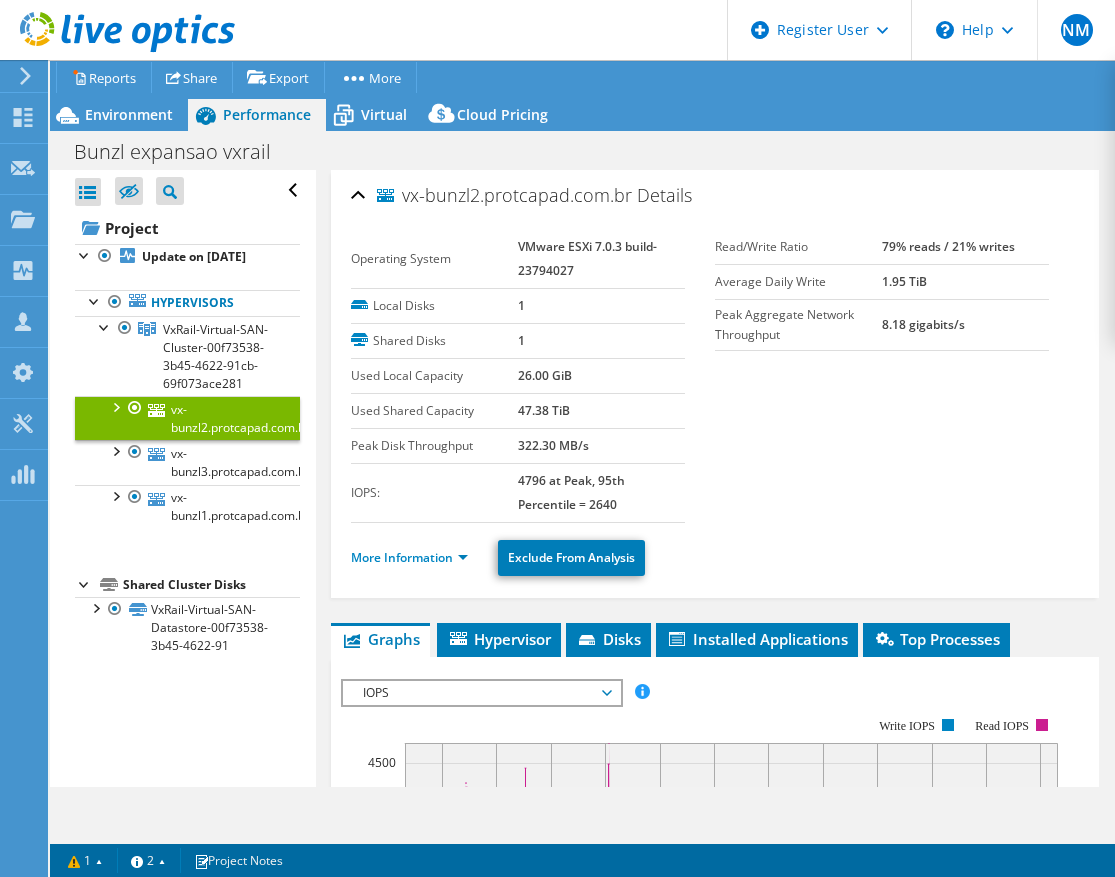 click on "More Information
Exclude From Analysis" at bounding box center (715, 555) 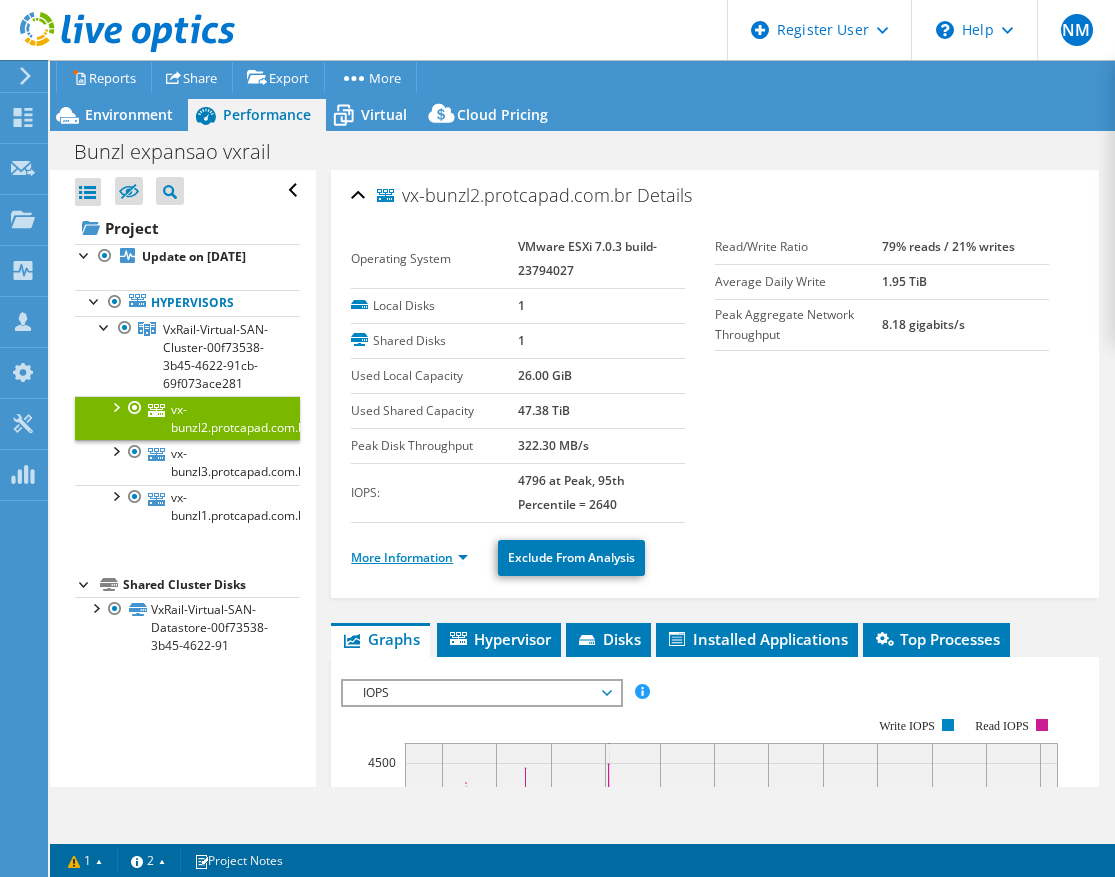 click on "More Information" at bounding box center [415, 558] 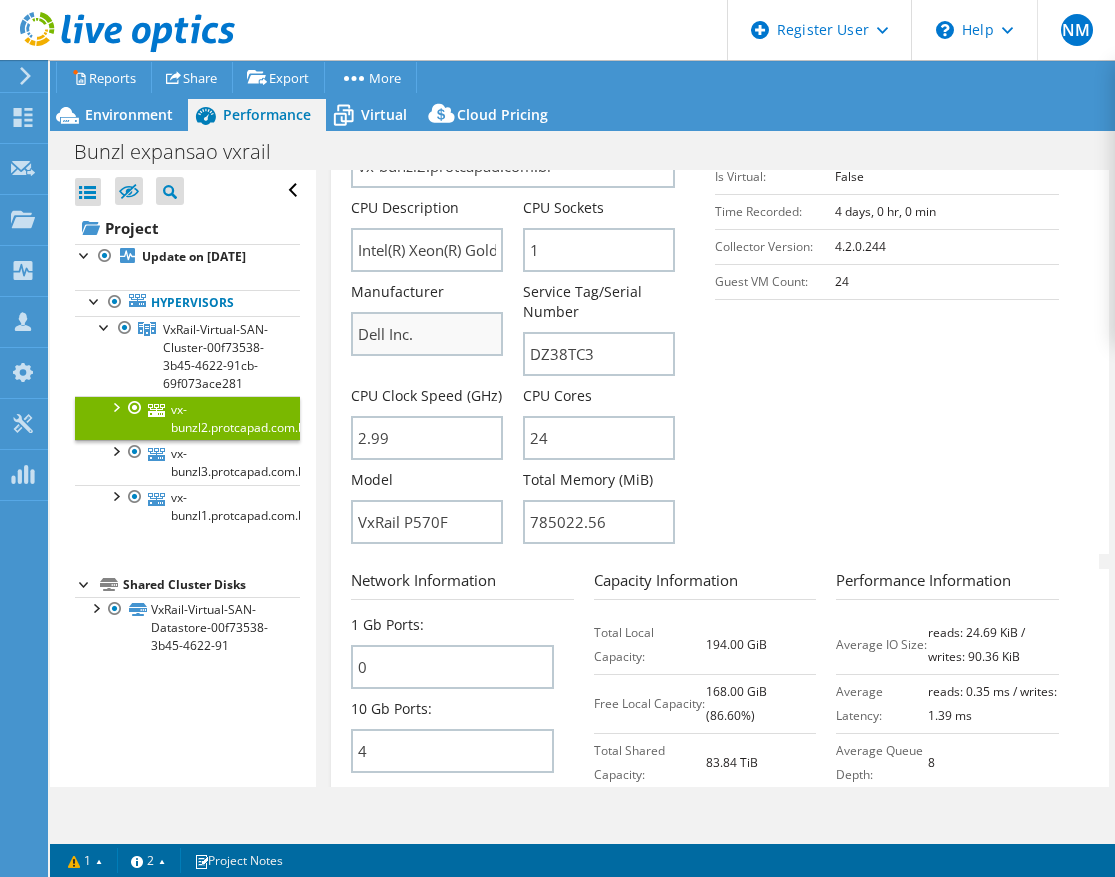 scroll, scrollTop: 400, scrollLeft: 0, axis: vertical 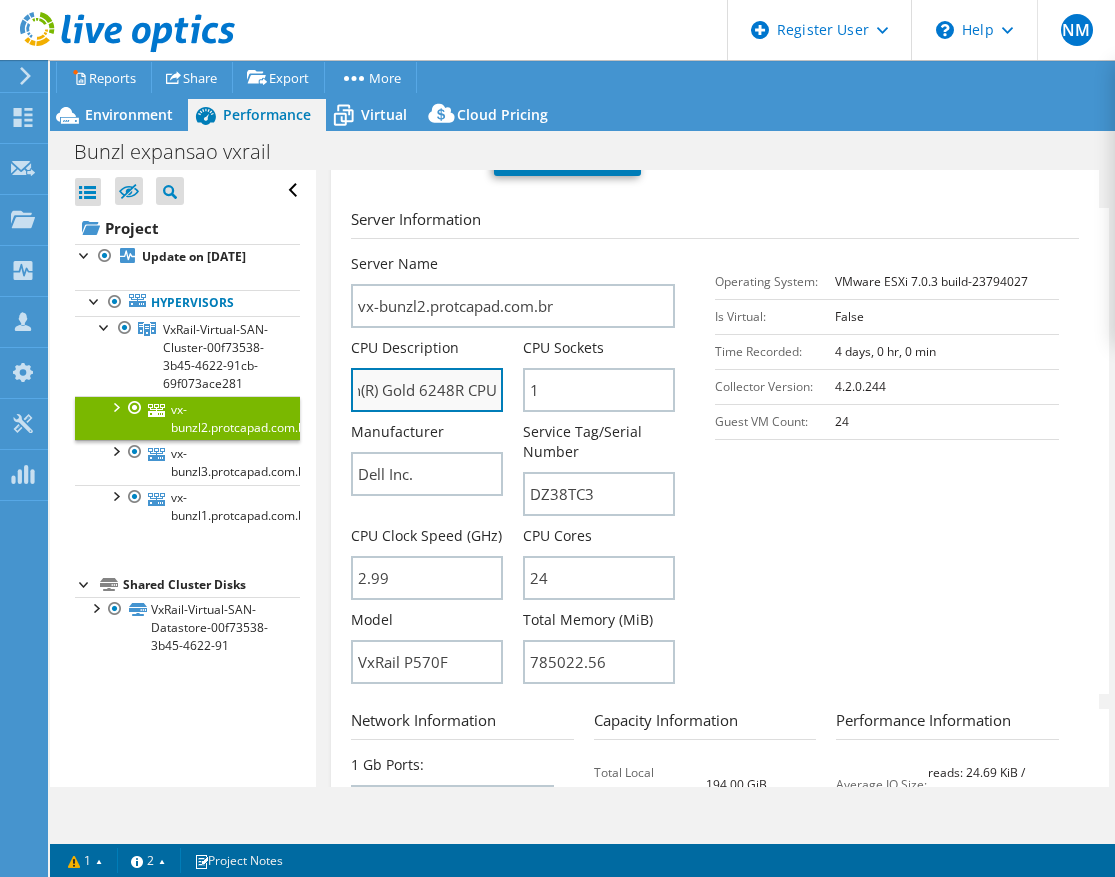 drag, startPoint x: 435, startPoint y: 394, endPoint x: 454, endPoint y: 392, distance: 19.104973 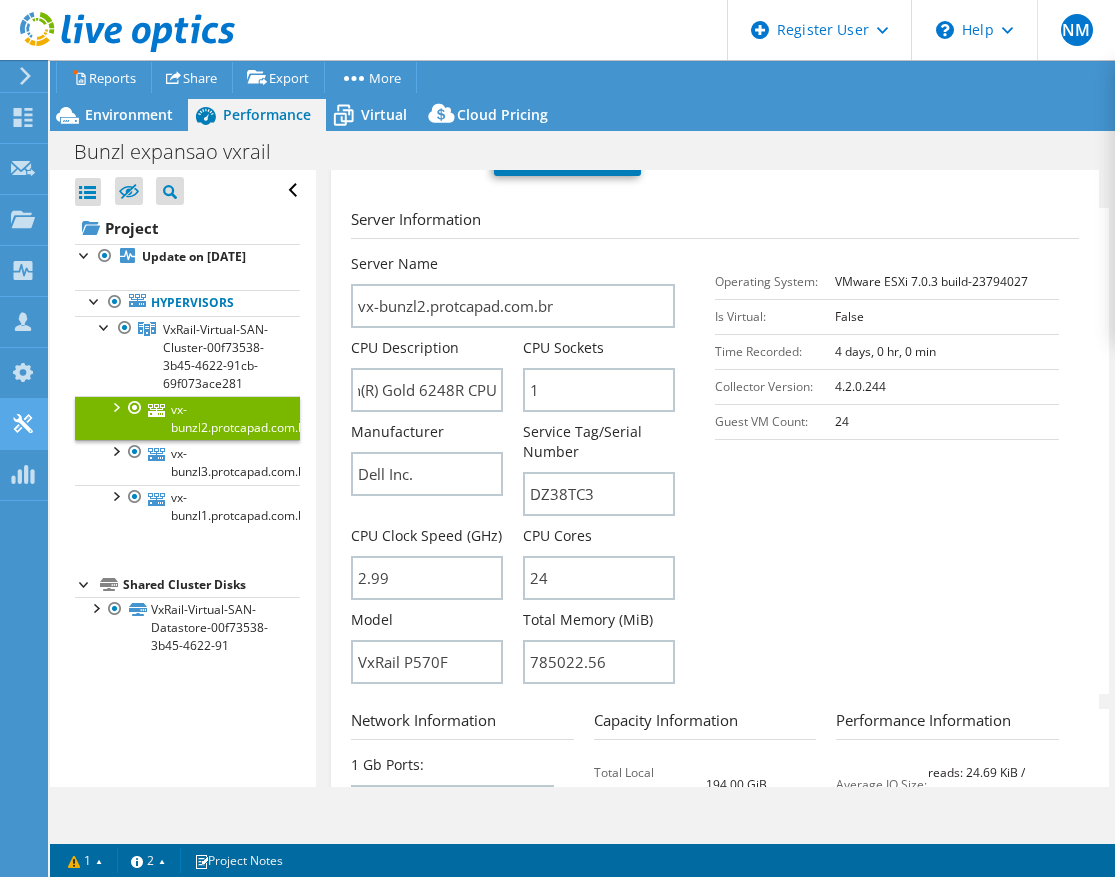 scroll, scrollTop: 0, scrollLeft: 0, axis: both 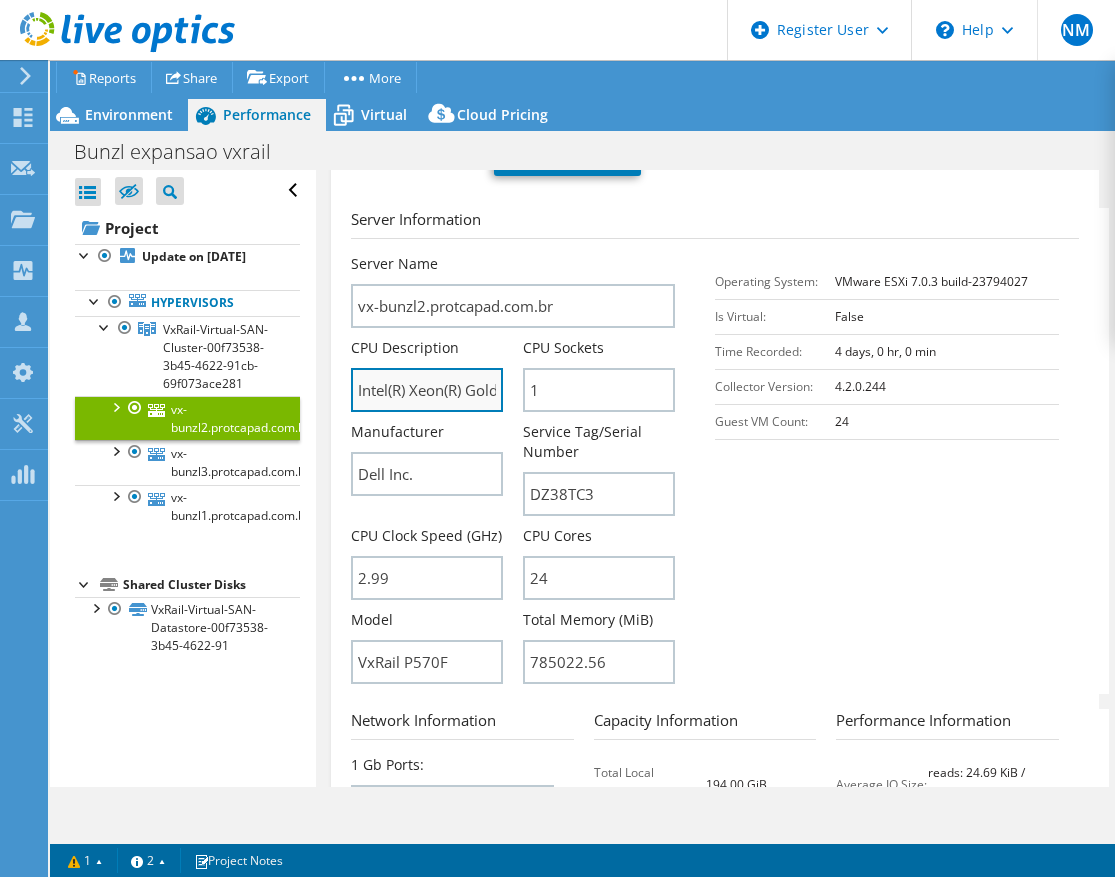click on "Intel(R) Xeon(R) Gold 6248R CPU @ 3.00GHz 299 GHz" at bounding box center [427, 390] 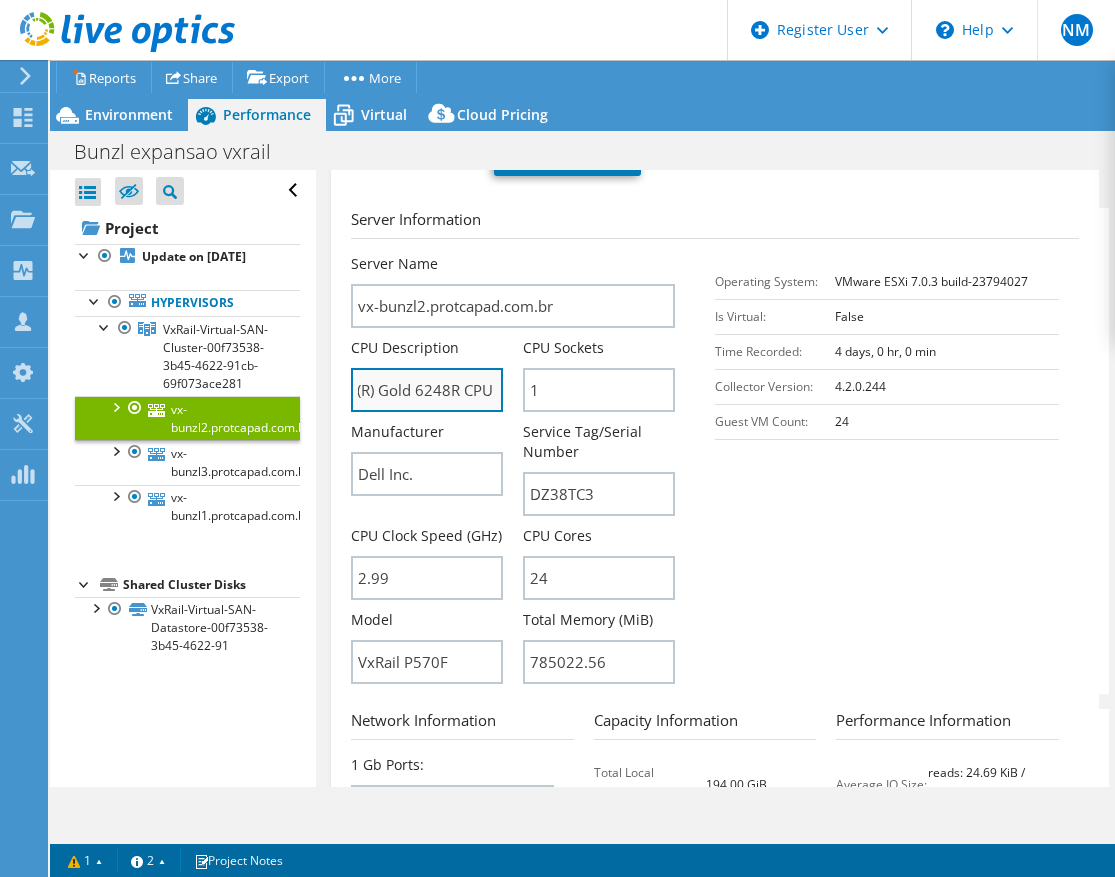 scroll, scrollTop: 0, scrollLeft: 112, axis: horizontal 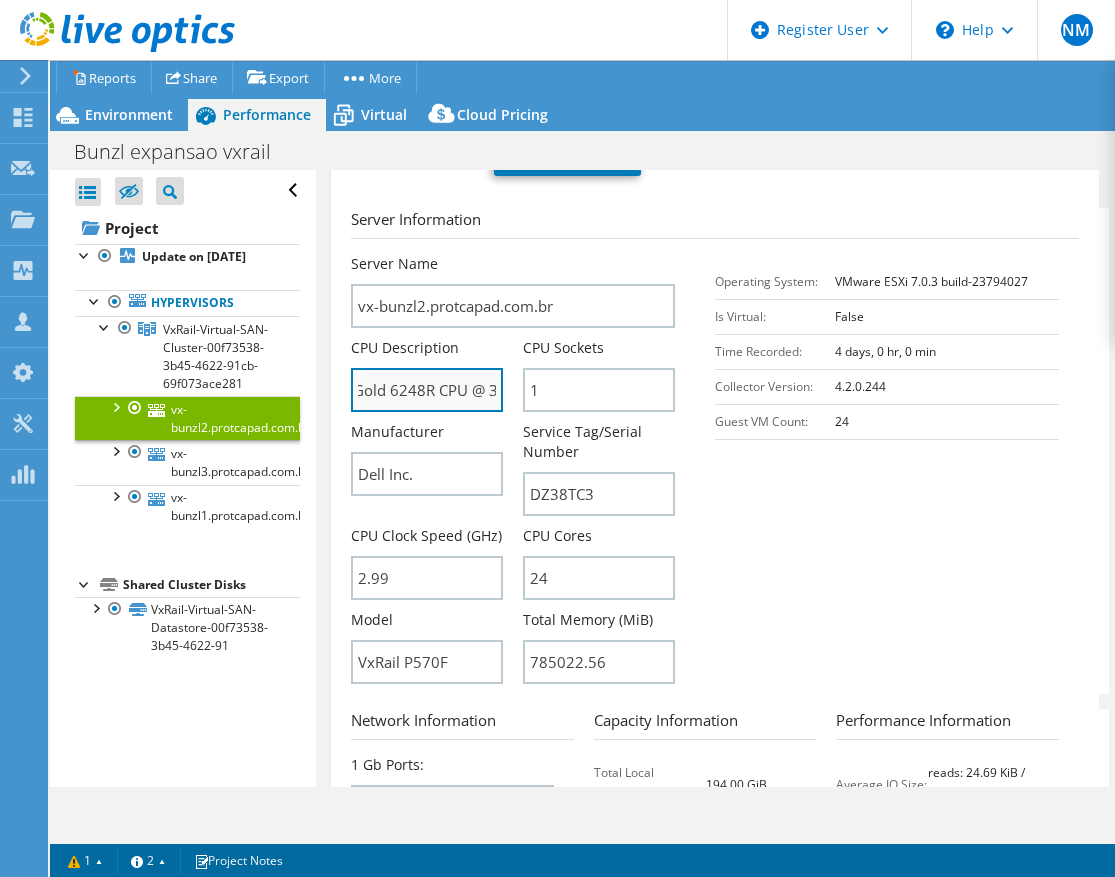 drag, startPoint x: 416, startPoint y: 391, endPoint x: 425, endPoint y: 403, distance: 15 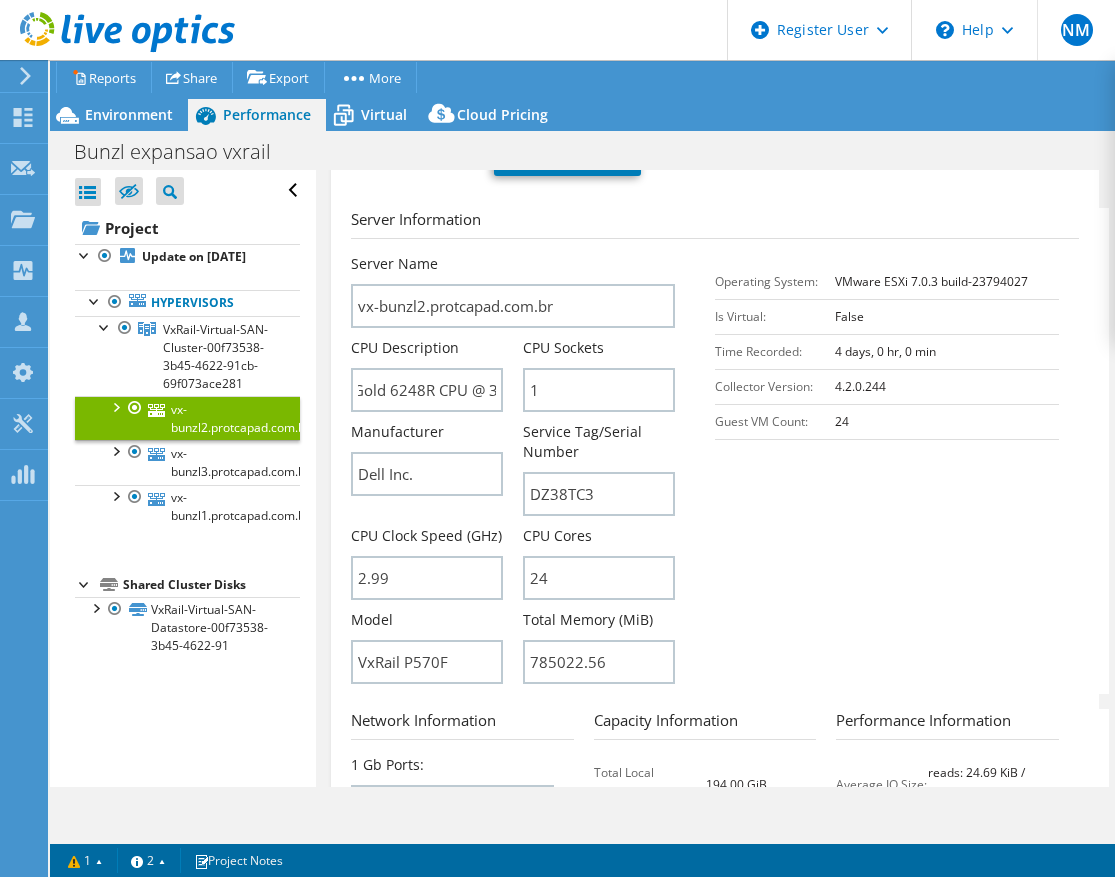 scroll, scrollTop: 0, scrollLeft: 0, axis: both 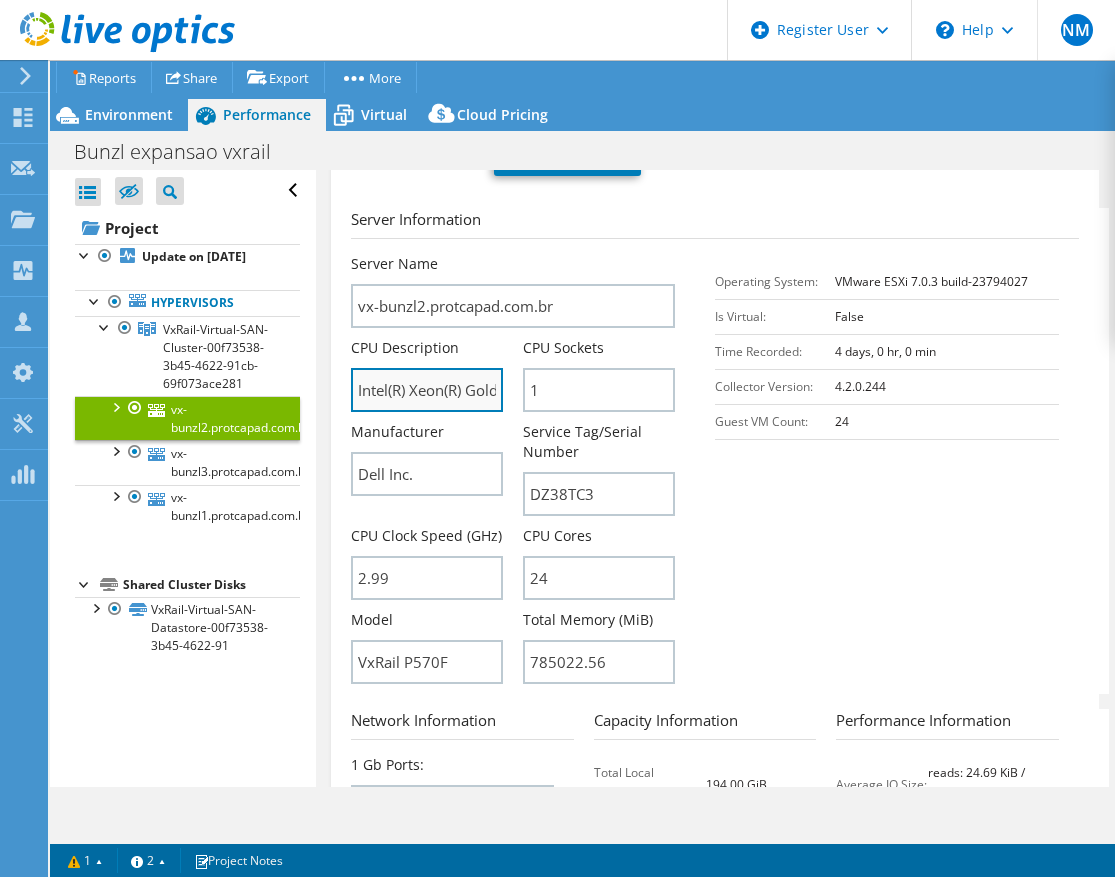 click on "Intel(R) Xeon(R) Gold 6248R CPU @ 3.00GHz 299 GHz" at bounding box center (427, 390) 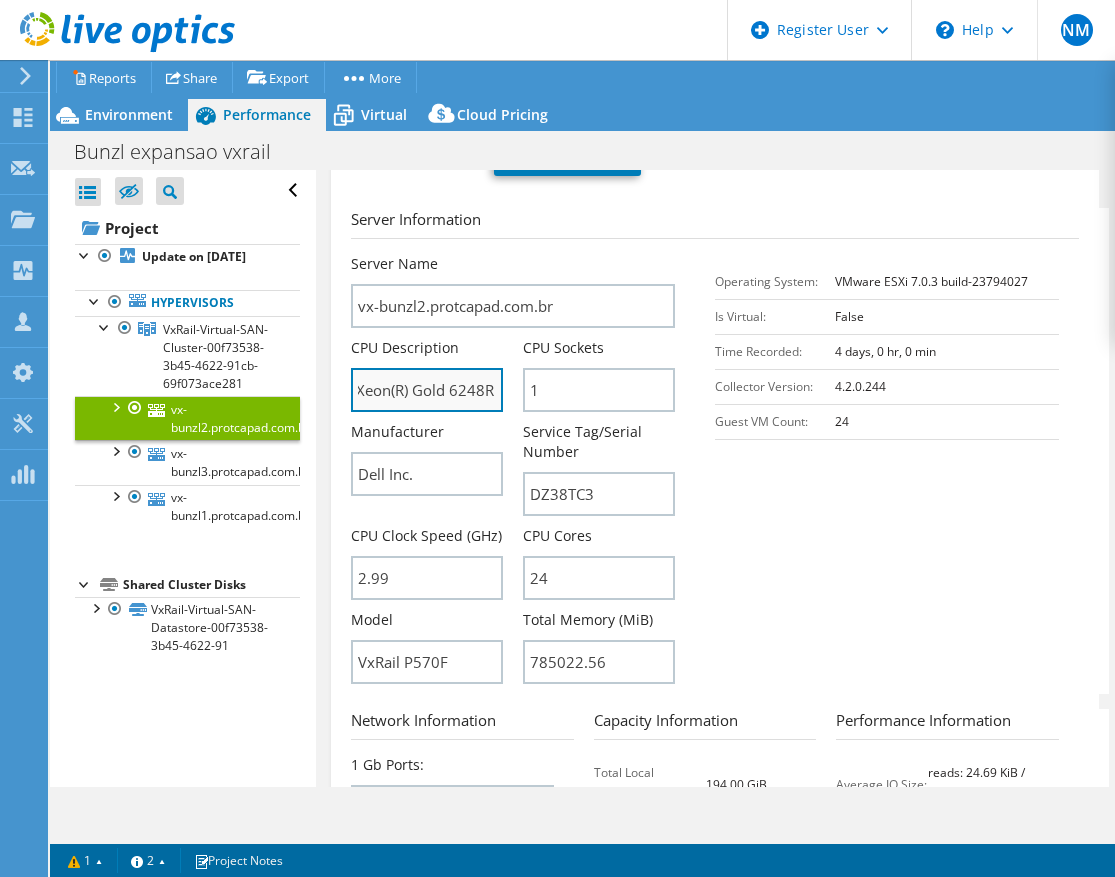 scroll, scrollTop: 0, scrollLeft: 0, axis: both 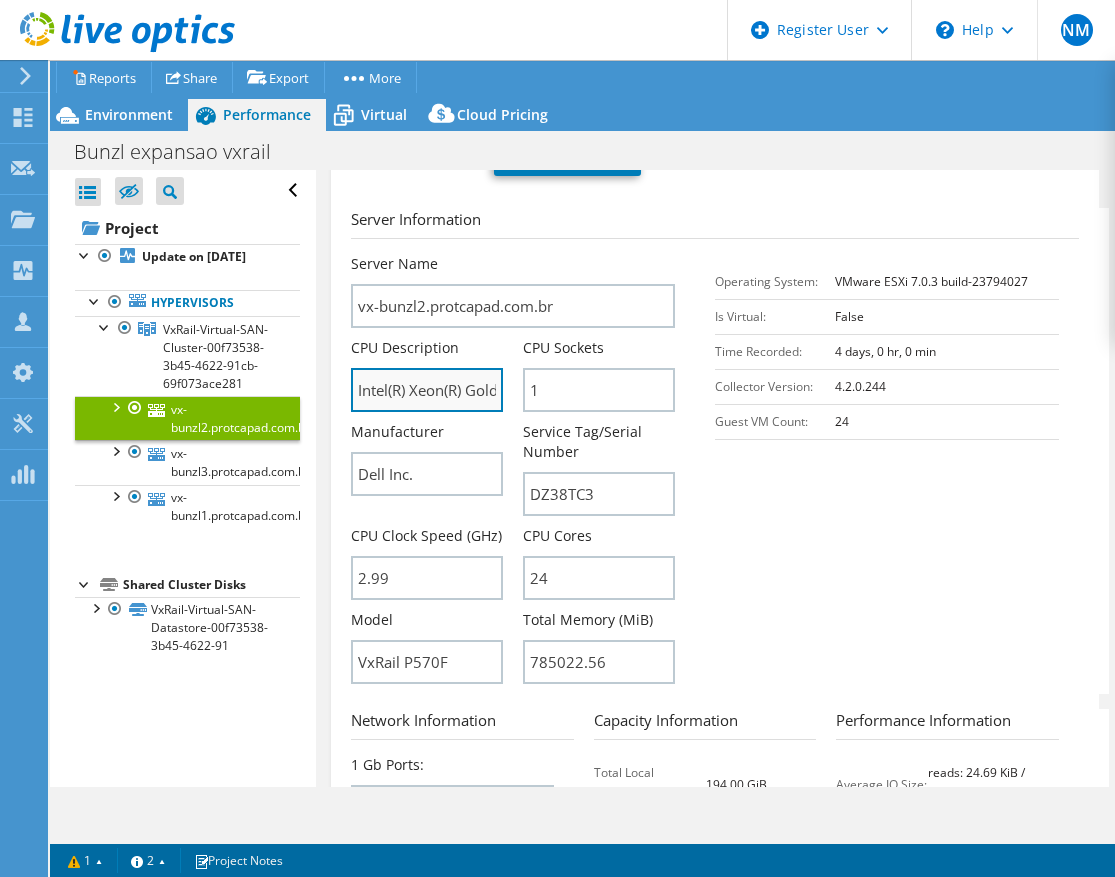 drag, startPoint x: 451, startPoint y: 401, endPoint x: 425, endPoint y: 402, distance: 26.019224 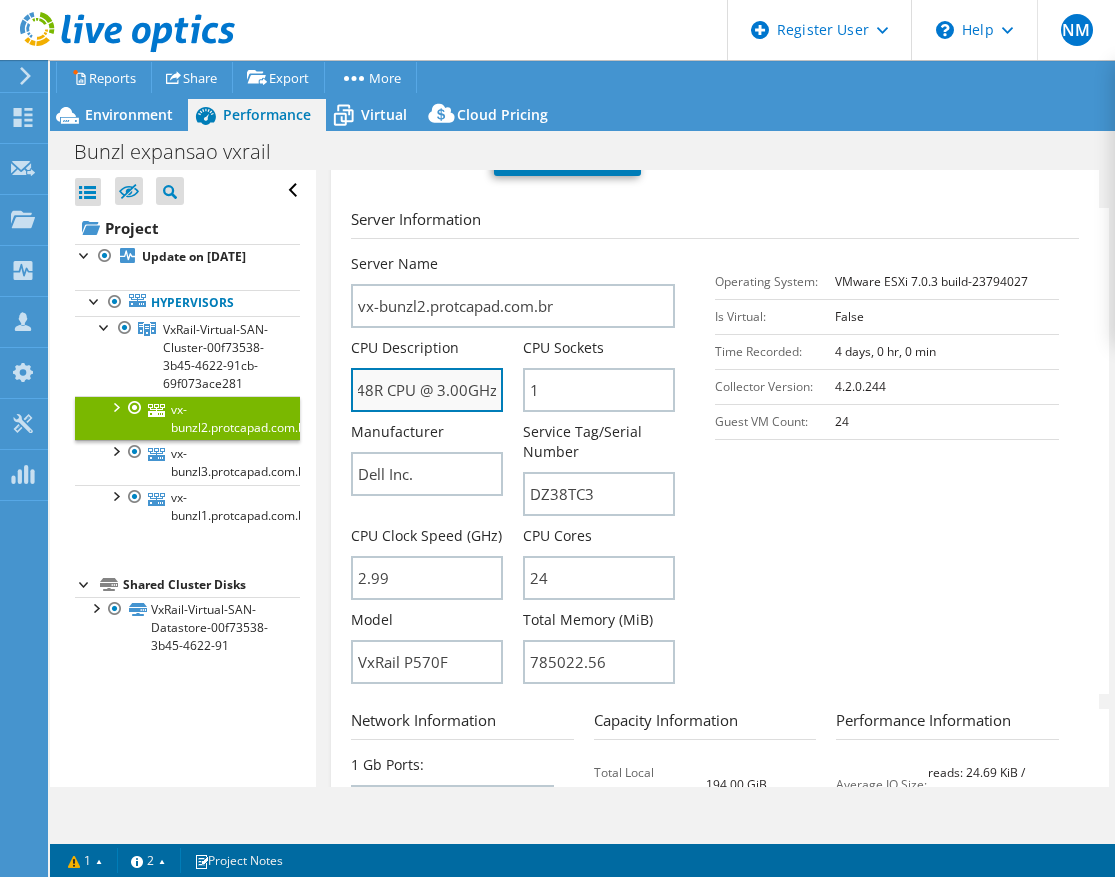 drag, startPoint x: 430, startPoint y: 391, endPoint x: 417, endPoint y: 388, distance: 13.341664 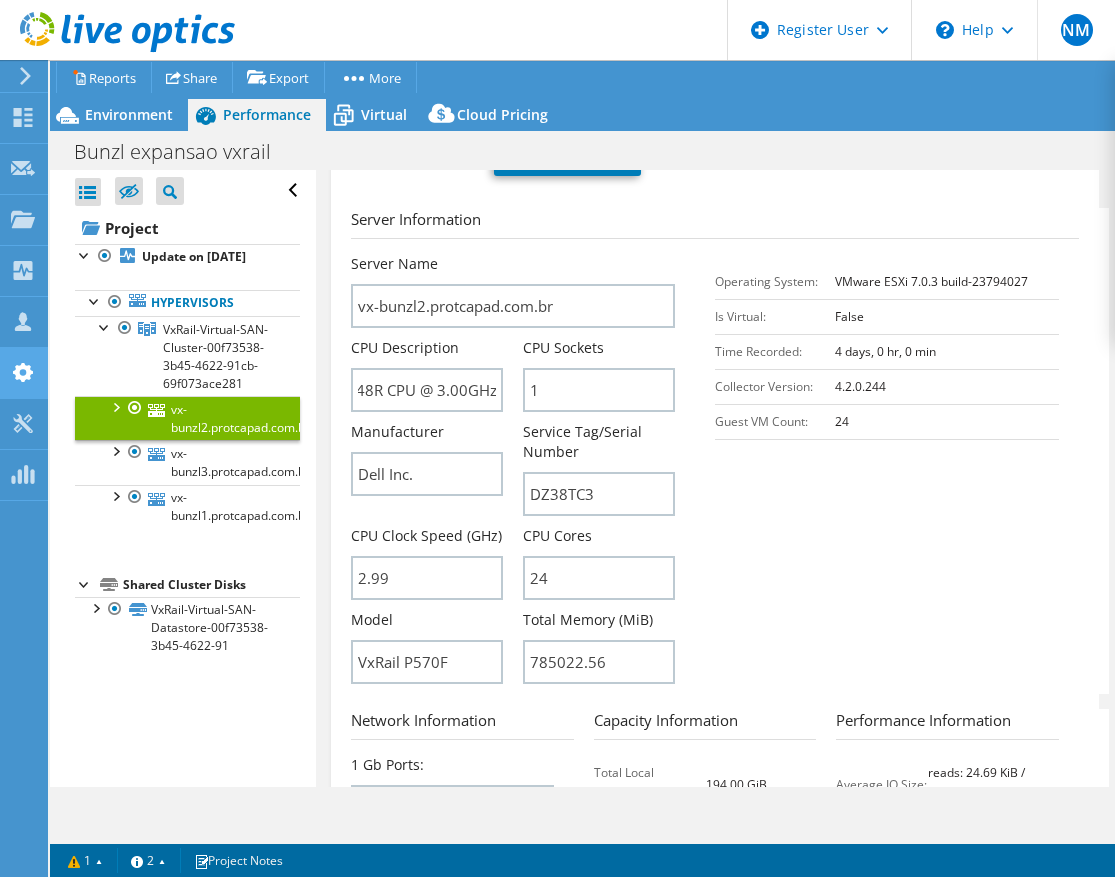 scroll, scrollTop: 0, scrollLeft: 0, axis: both 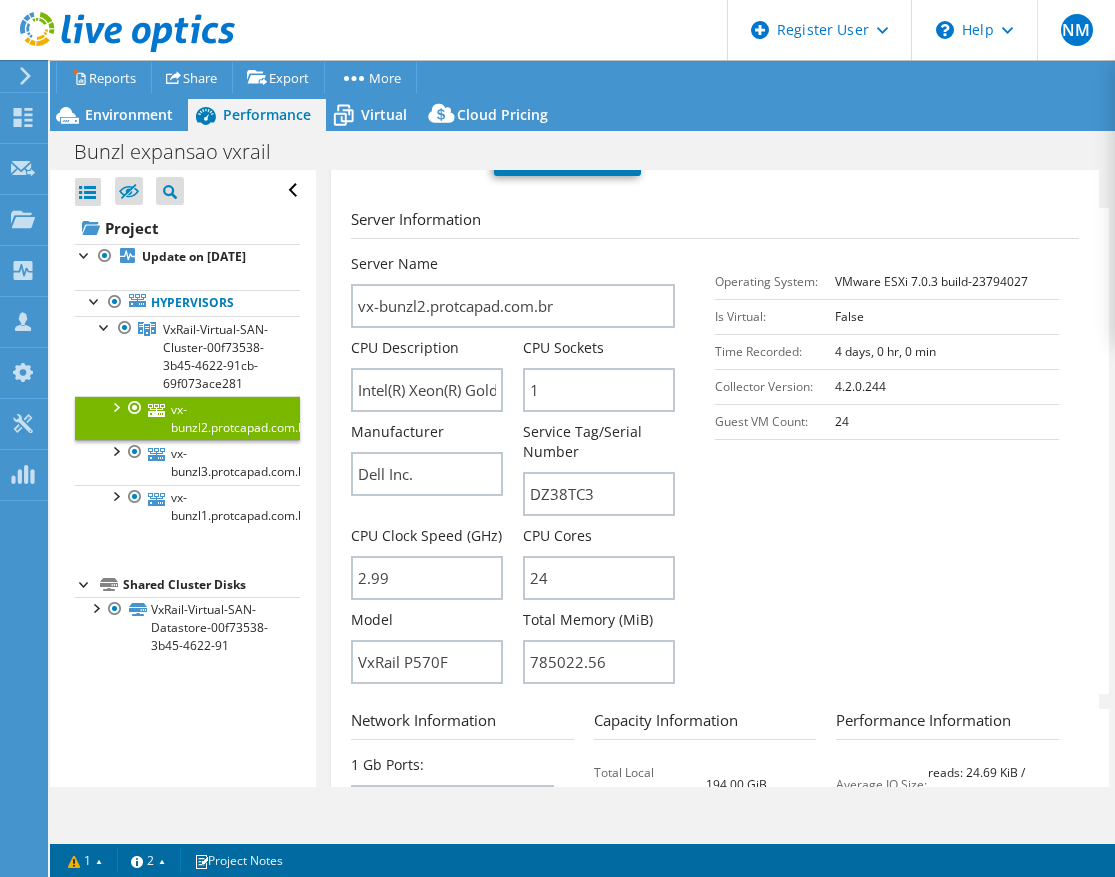 click on "Server Name
vx-bunzl2.protcapad.com.br
CPU Description
Intel(R) Xeon(R) Gold 6248R CPU @ 3.00GHz 299 GHz
CPU Sockets
1
DZ38TC3" at bounding box center (533, 474) 